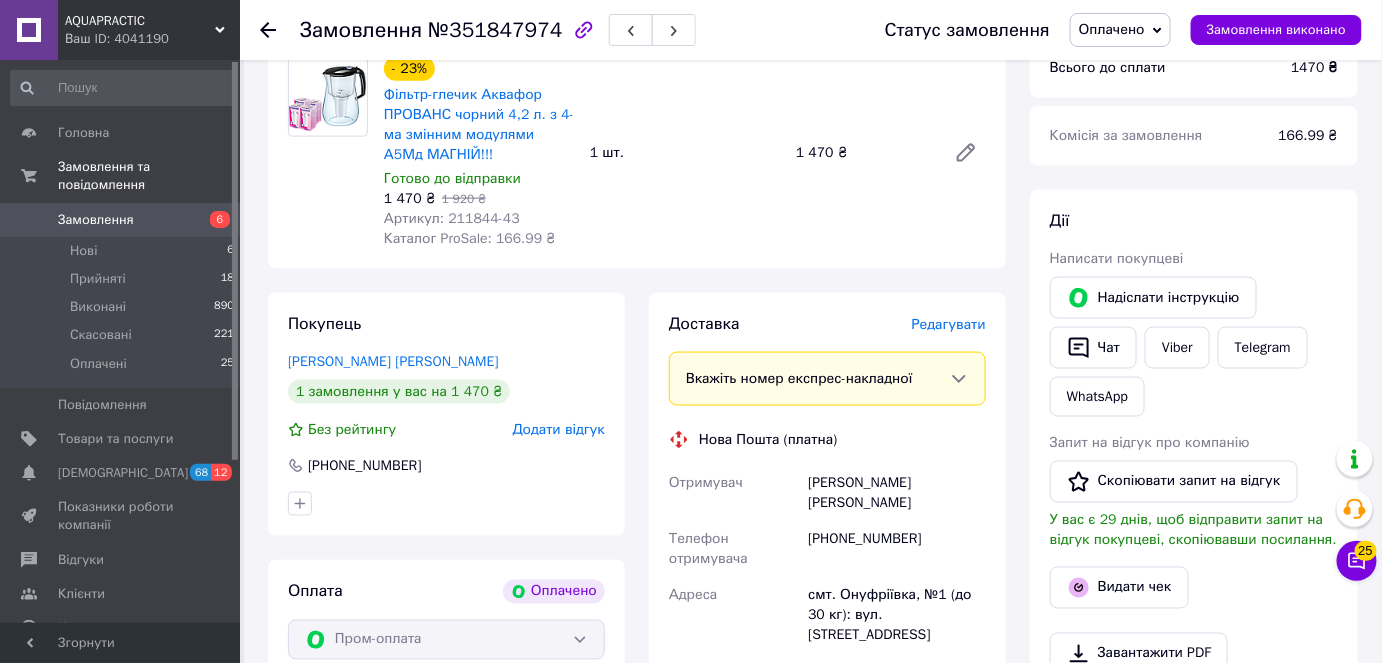 scroll, scrollTop: 978, scrollLeft: 0, axis: vertical 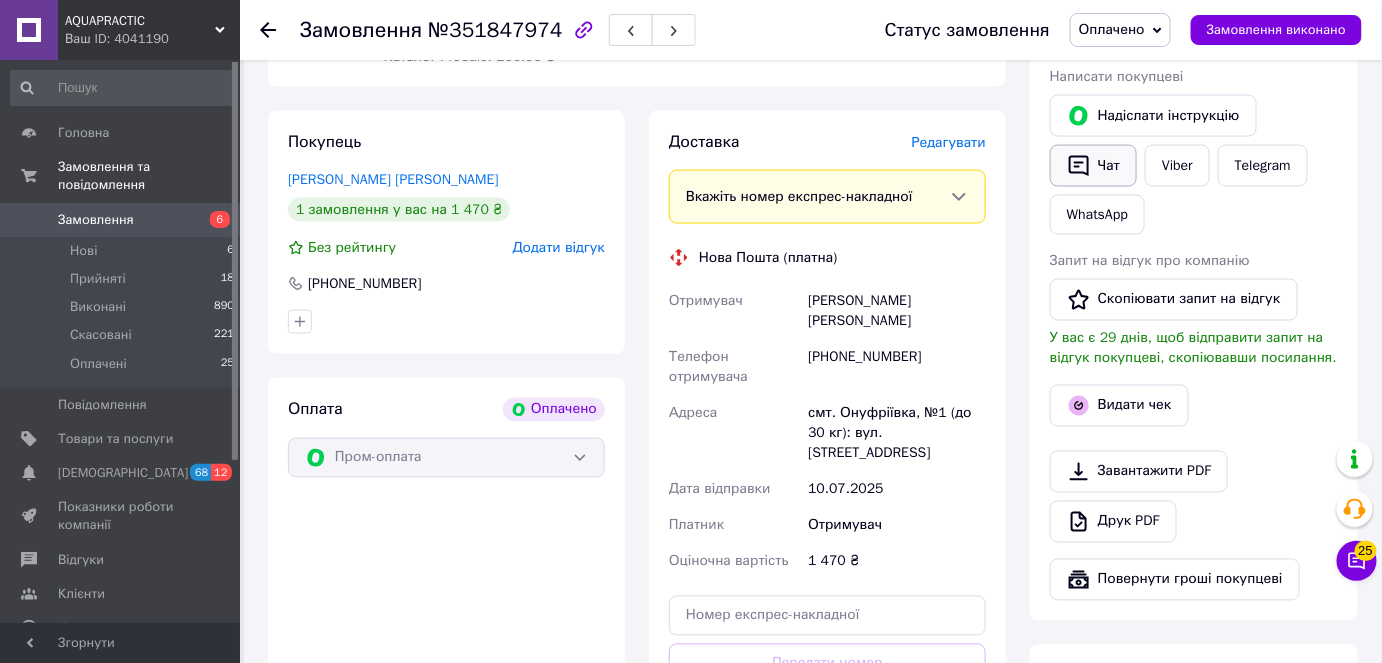 click on "Чат" at bounding box center [1093, 166] 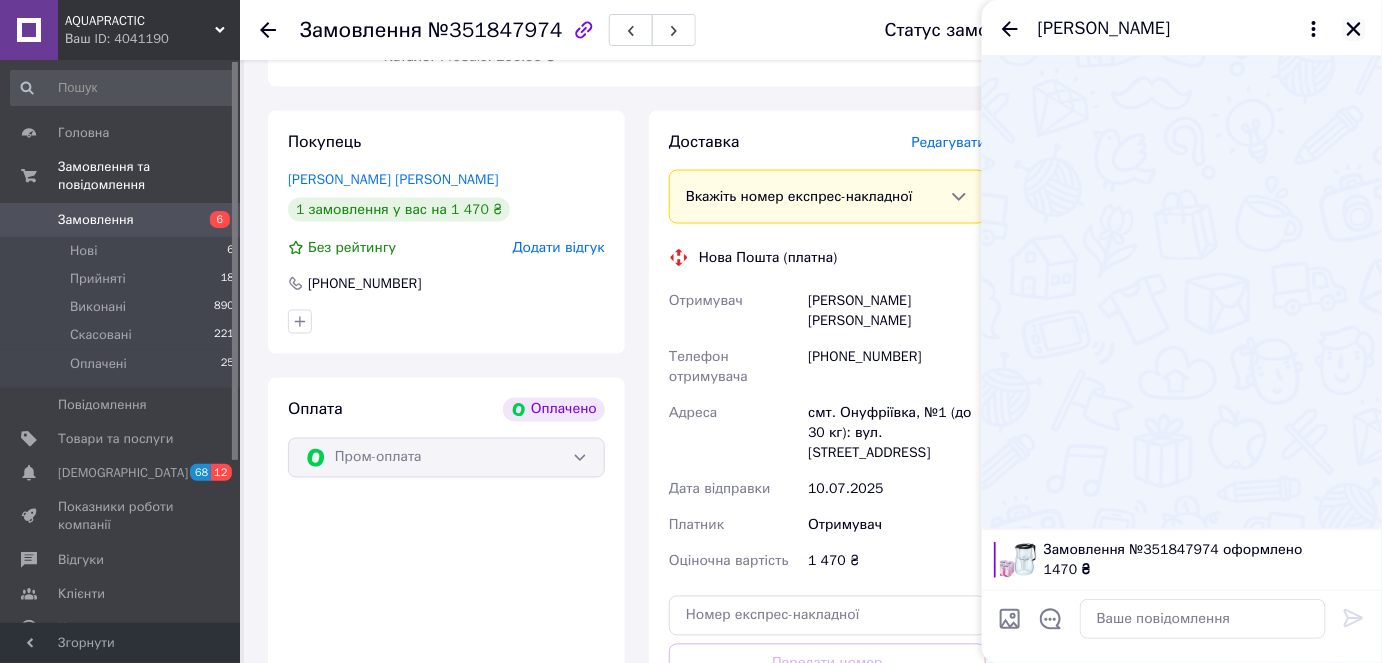 click at bounding box center [1354, 29] 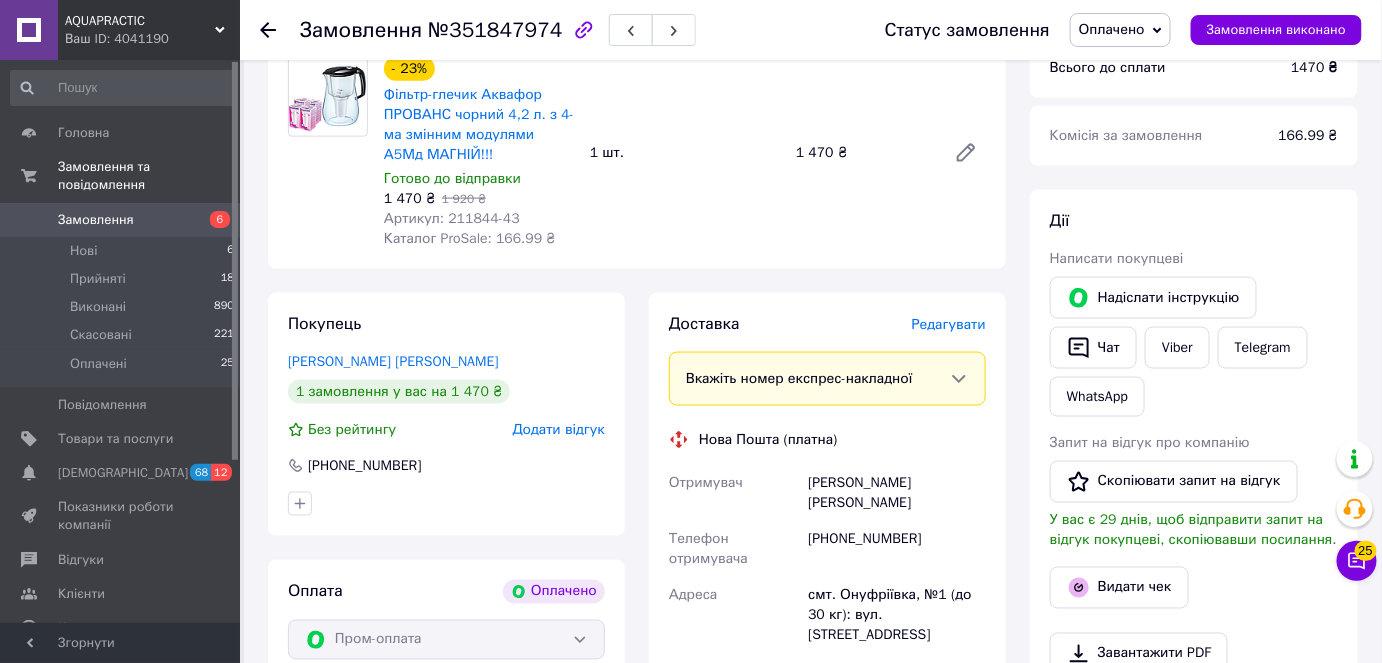 scroll, scrollTop: 614, scrollLeft: 0, axis: vertical 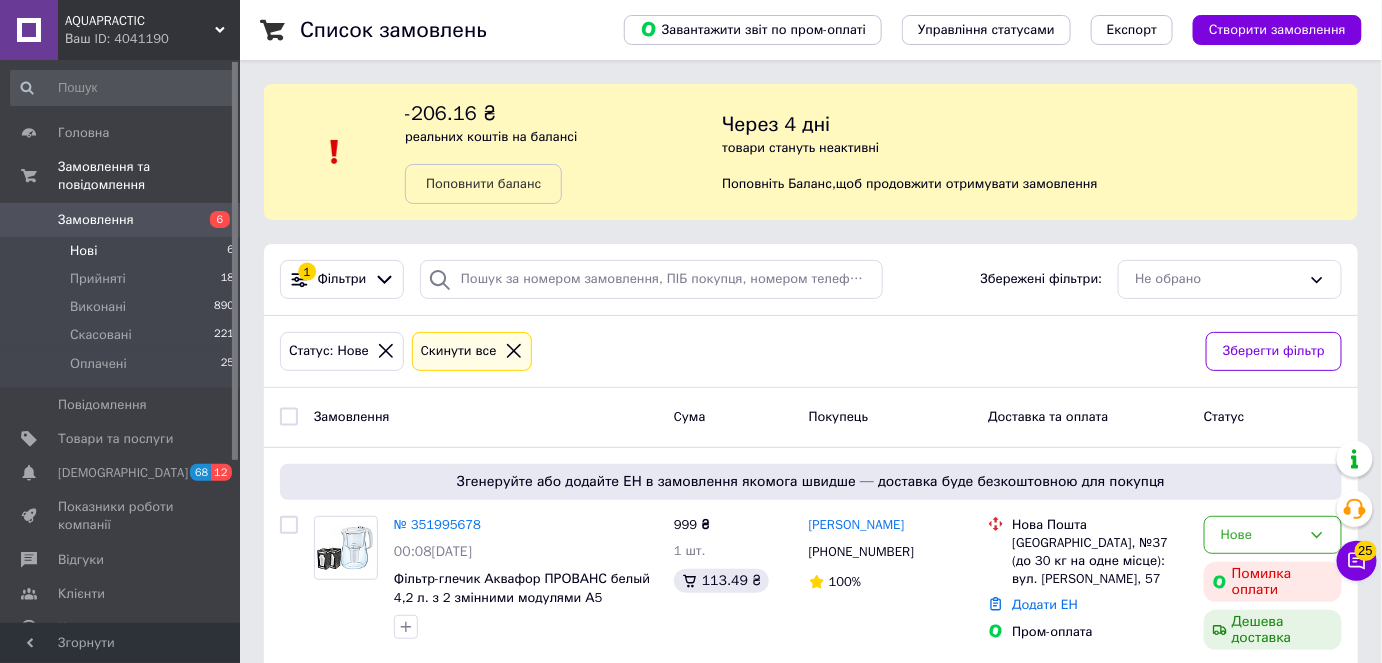 click 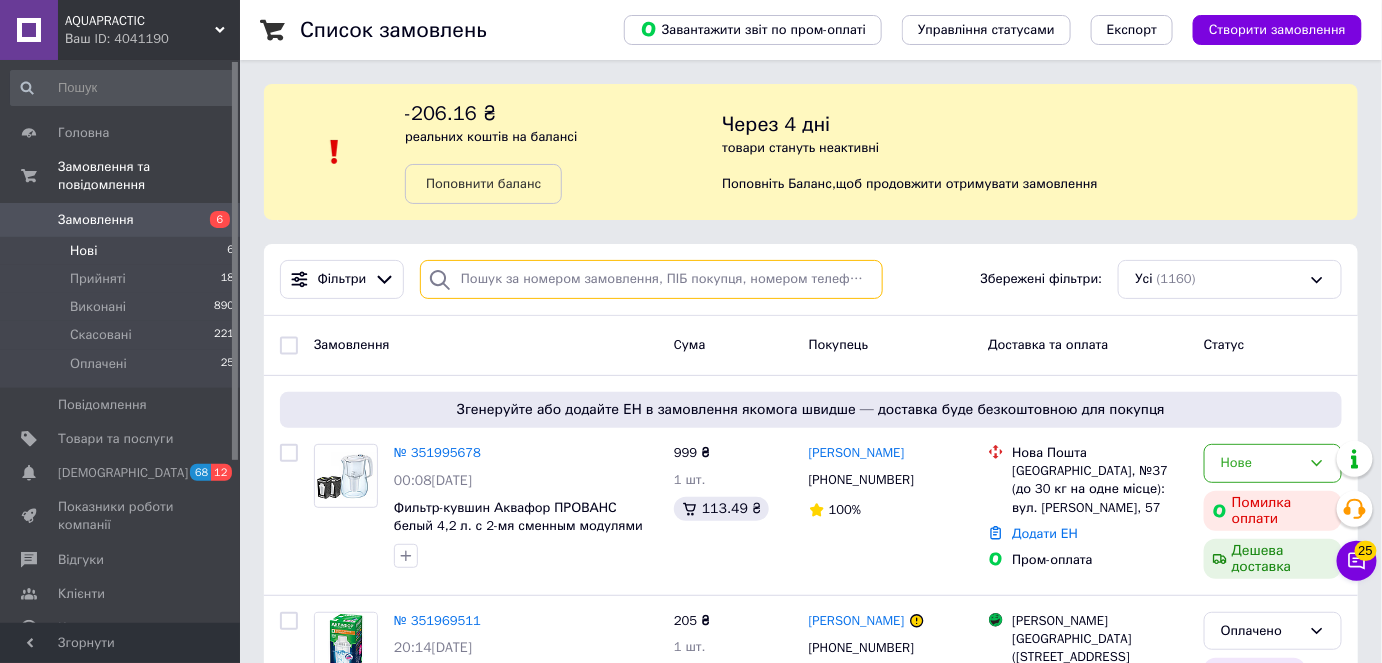 click at bounding box center (651, 279) 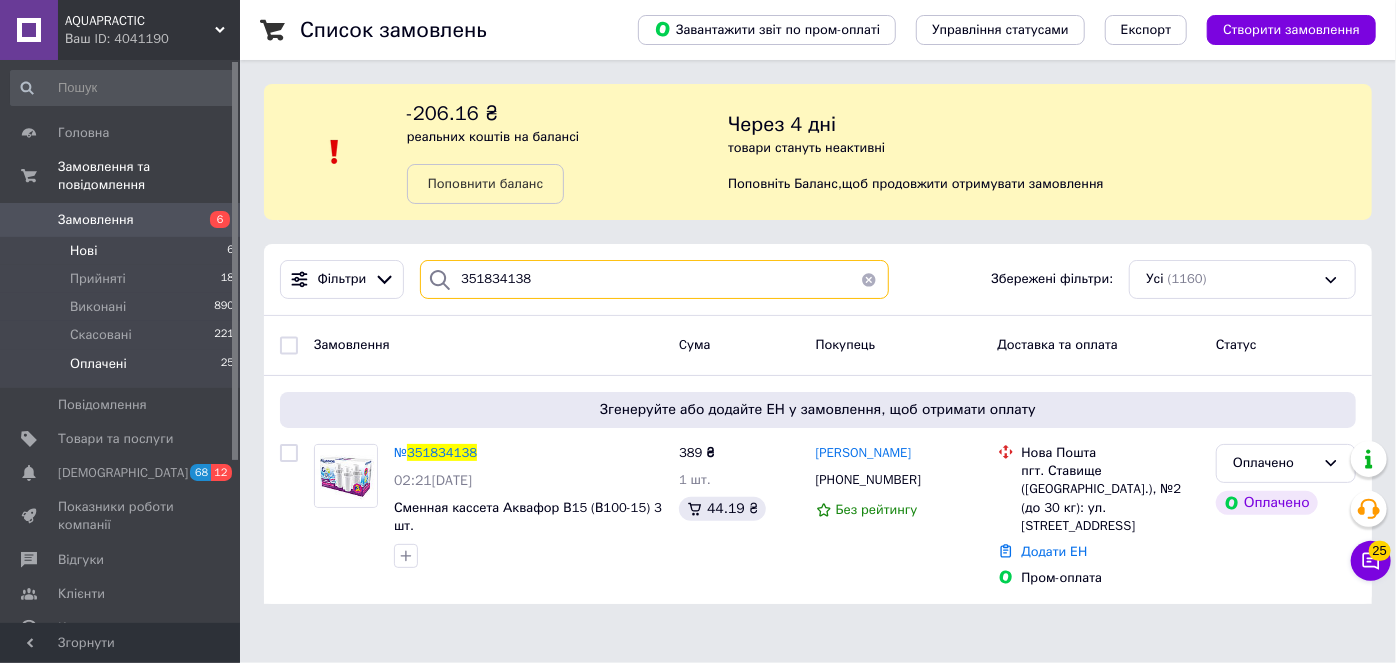 type on "351834138" 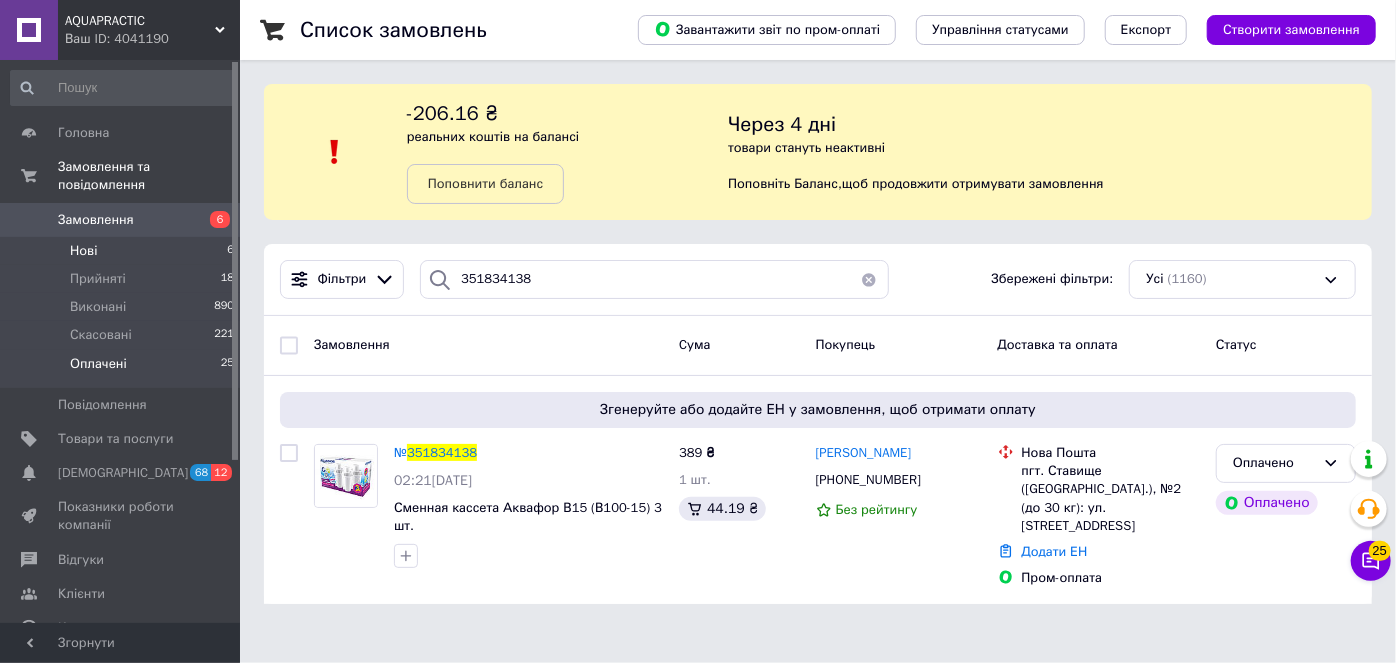 click on "Оплачені" at bounding box center (98, 364) 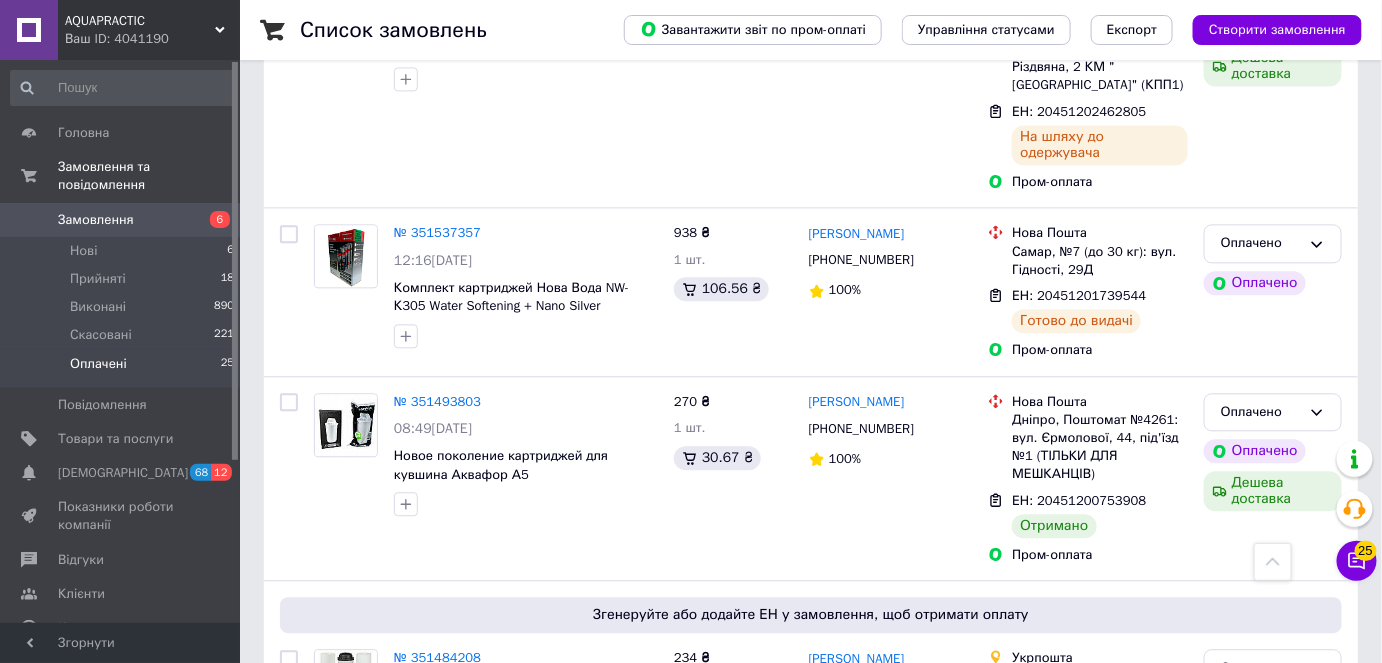 scroll, scrollTop: 3936, scrollLeft: 0, axis: vertical 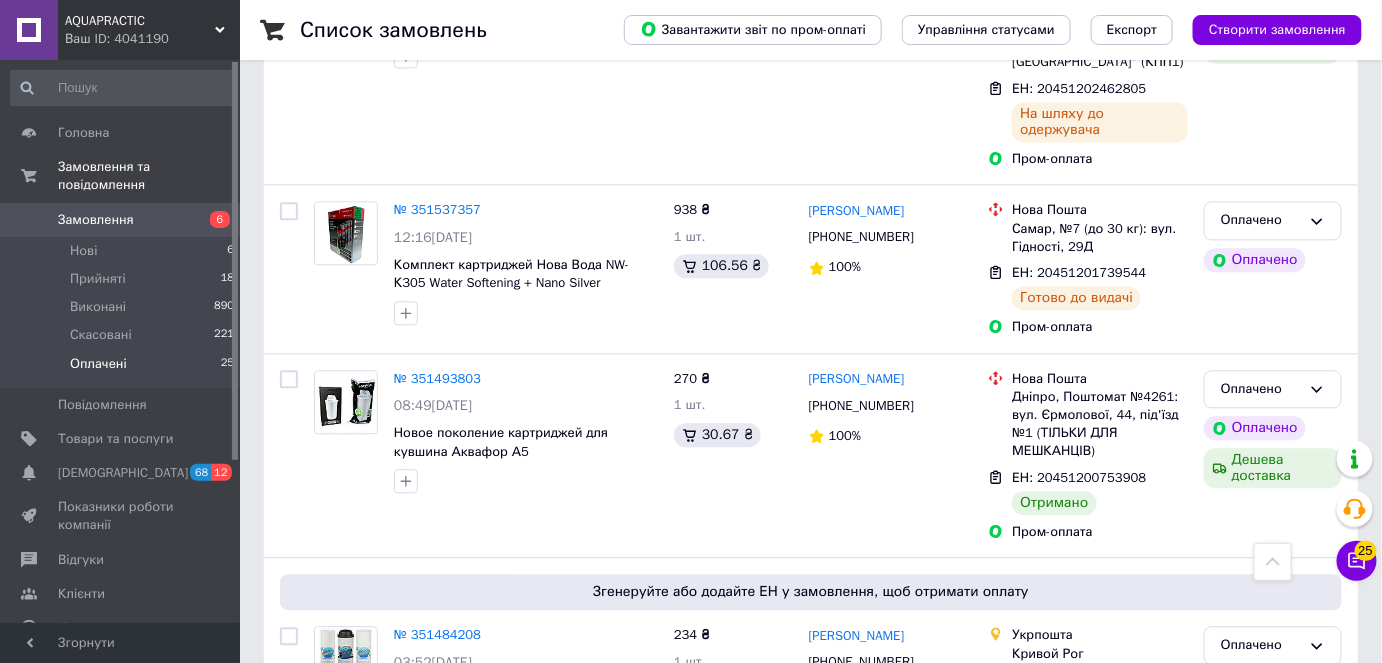 click on "2" at bounding box center (327, 831) 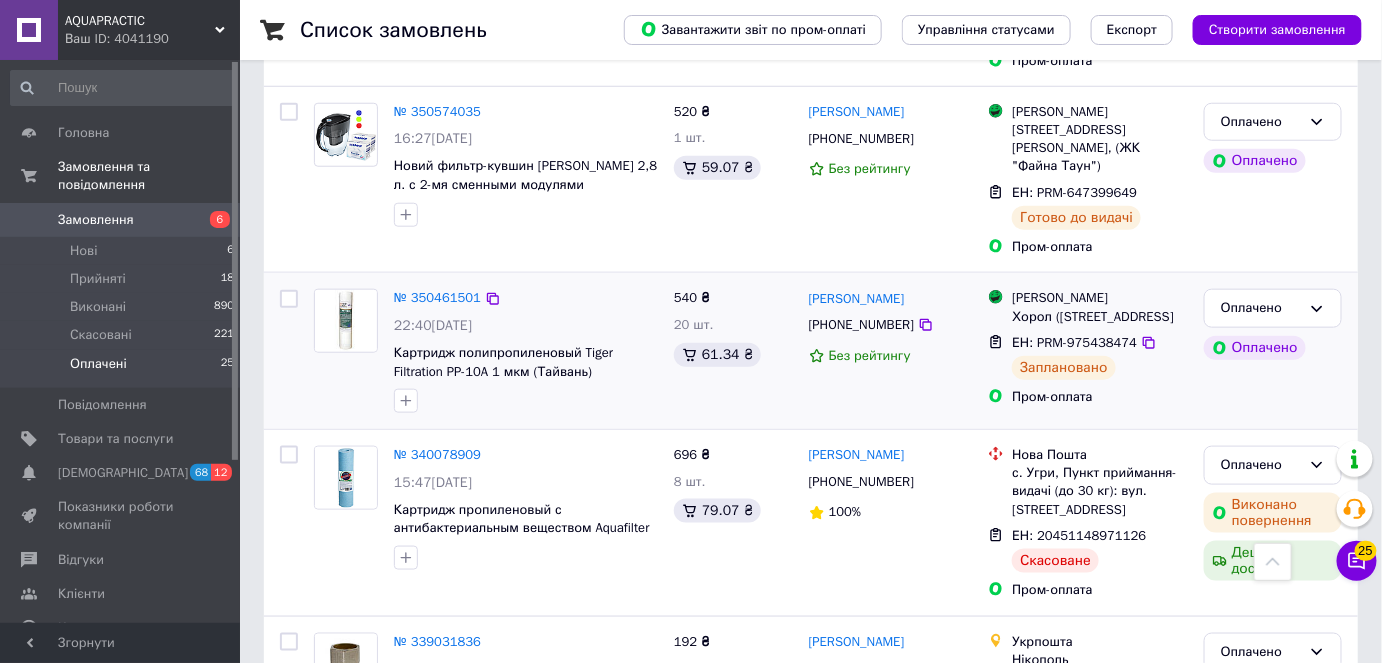 scroll, scrollTop: 727, scrollLeft: 0, axis: vertical 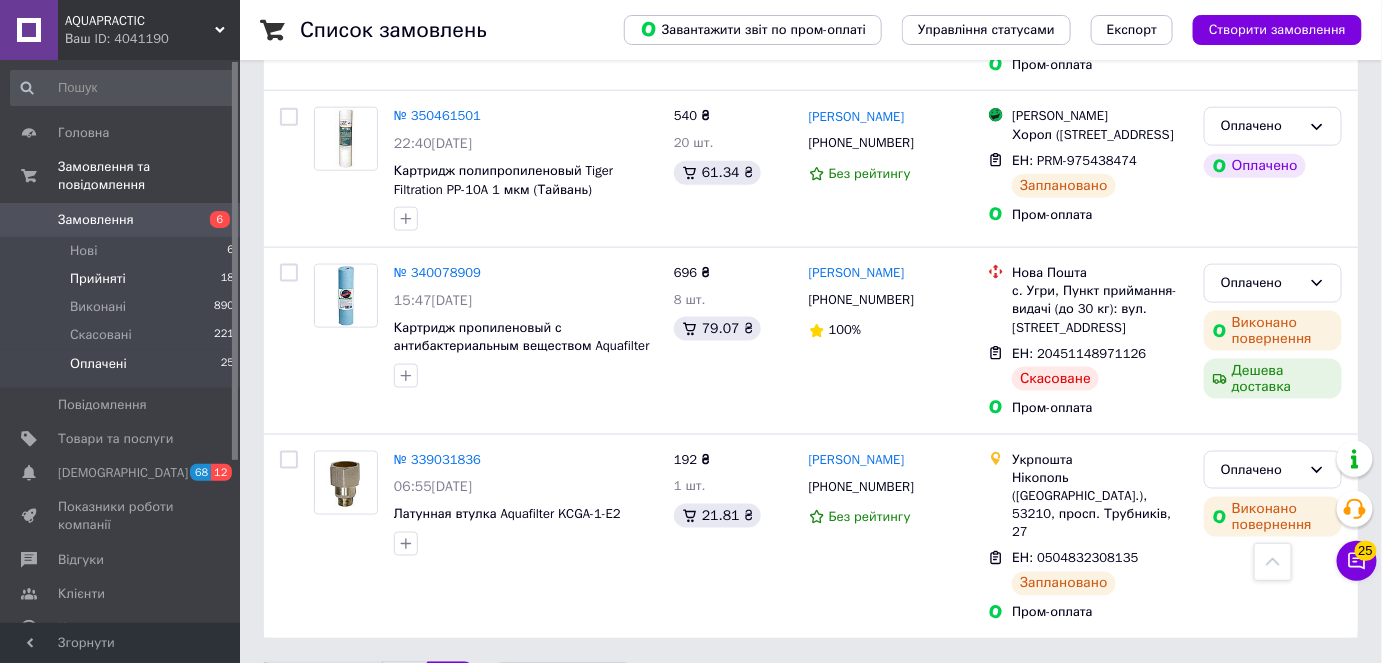 click on "Прийняті" at bounding box center (98, 279) 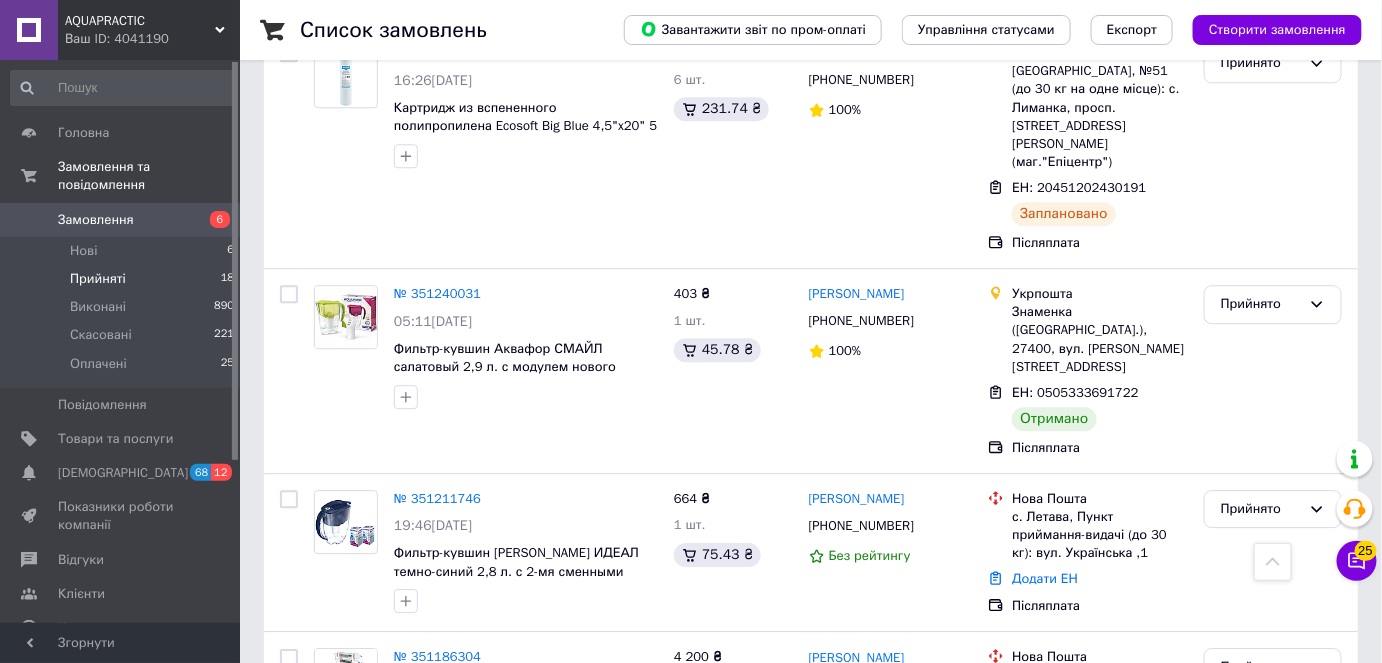 scroll, scrollTop: 1856, scrollLeft: 0, axis: vertical 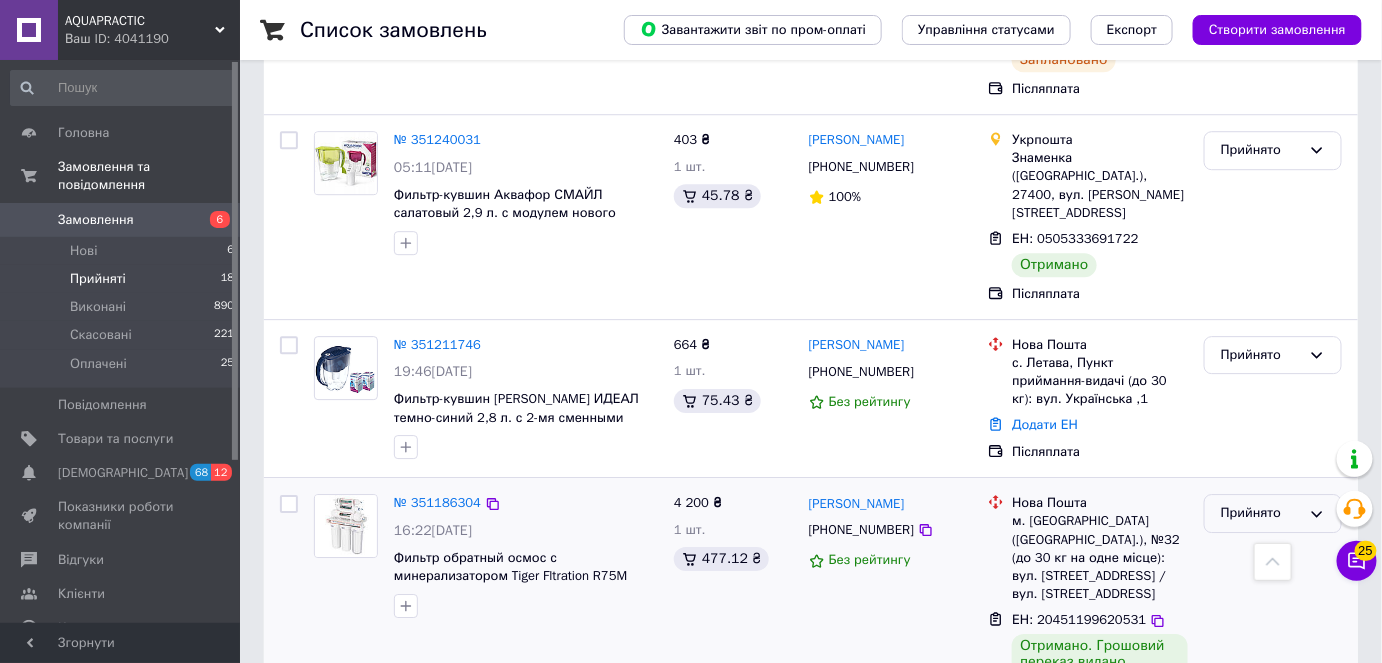 click on "Прийнято" at bounding box center (1261, 513) 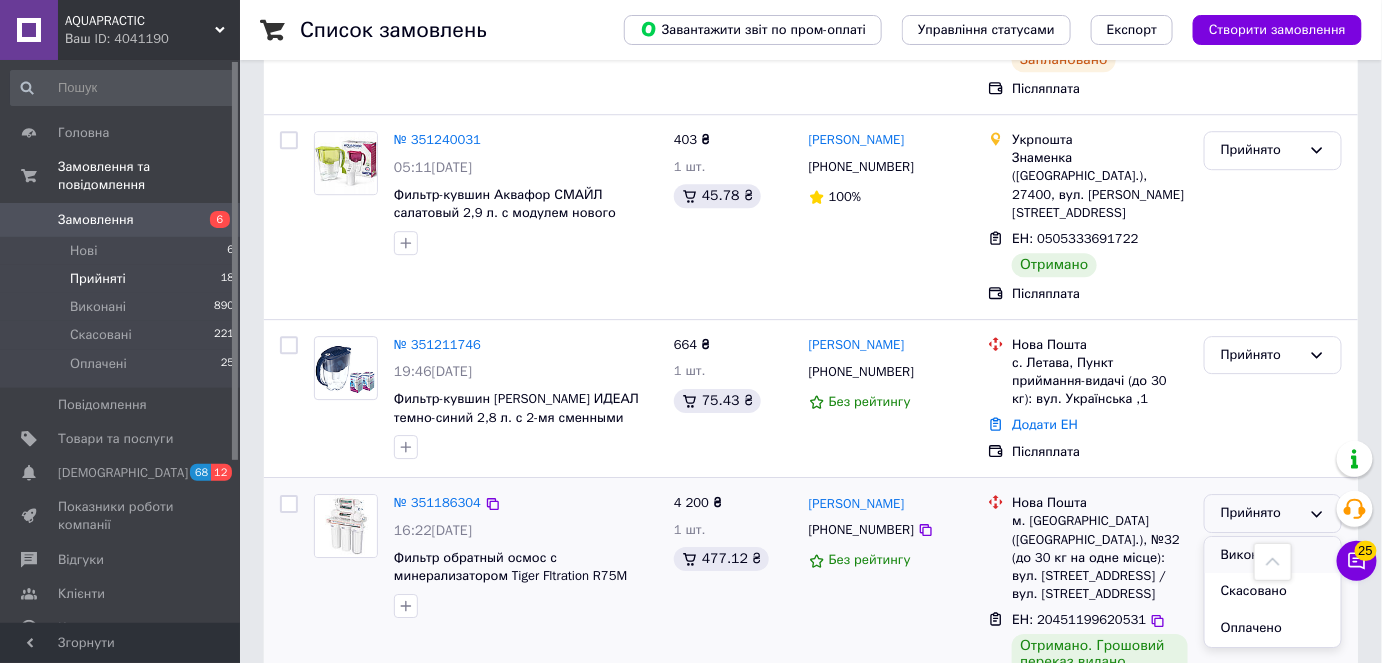 click on "Виконано" at bounding box center (1273, 555) 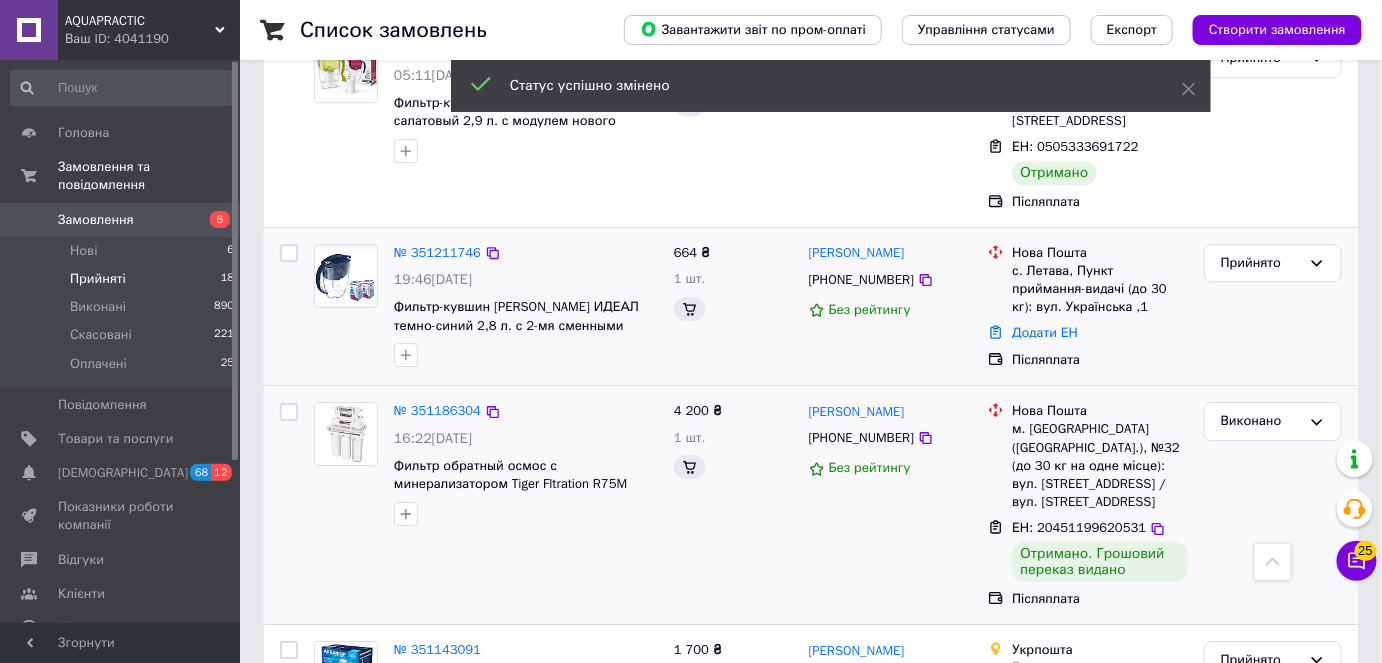 scroll, scrollTop: 2219, scrollLeft: 0, axis: vertical 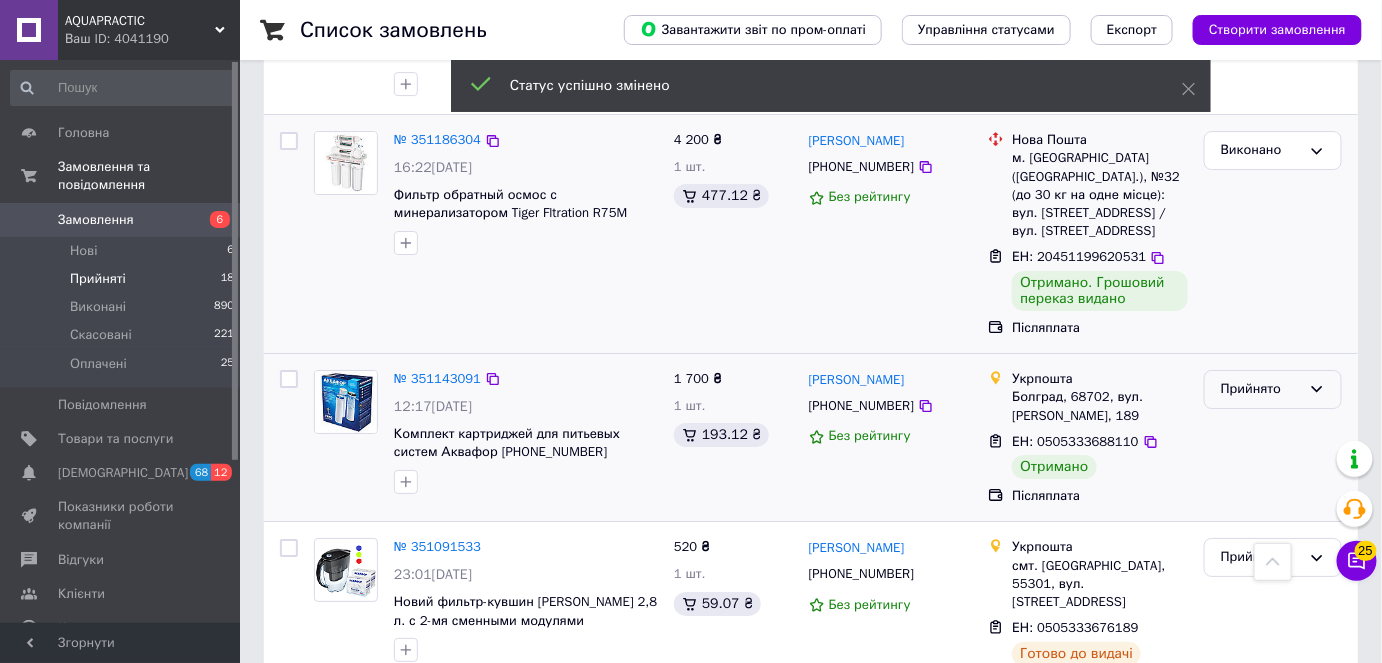 click on "Прийнято" at bounding box center [1261, 389] 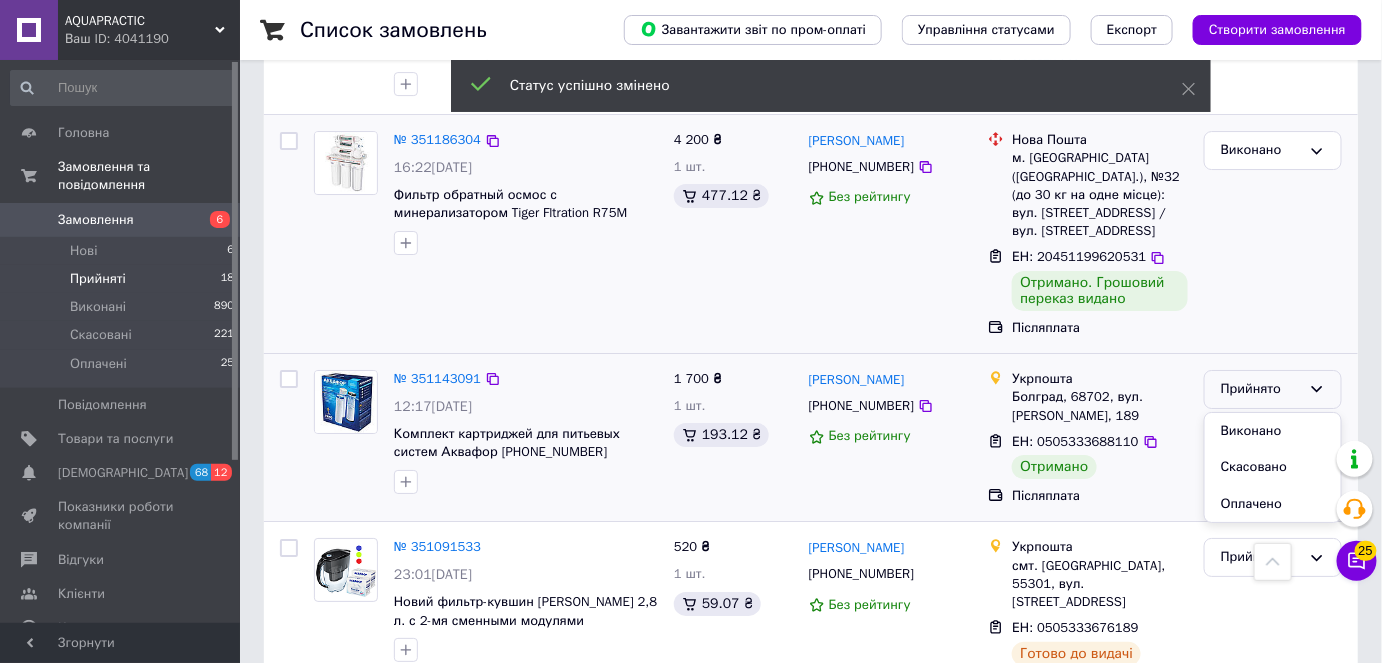 click on "Виконано" at bounding box center (1273, 431) 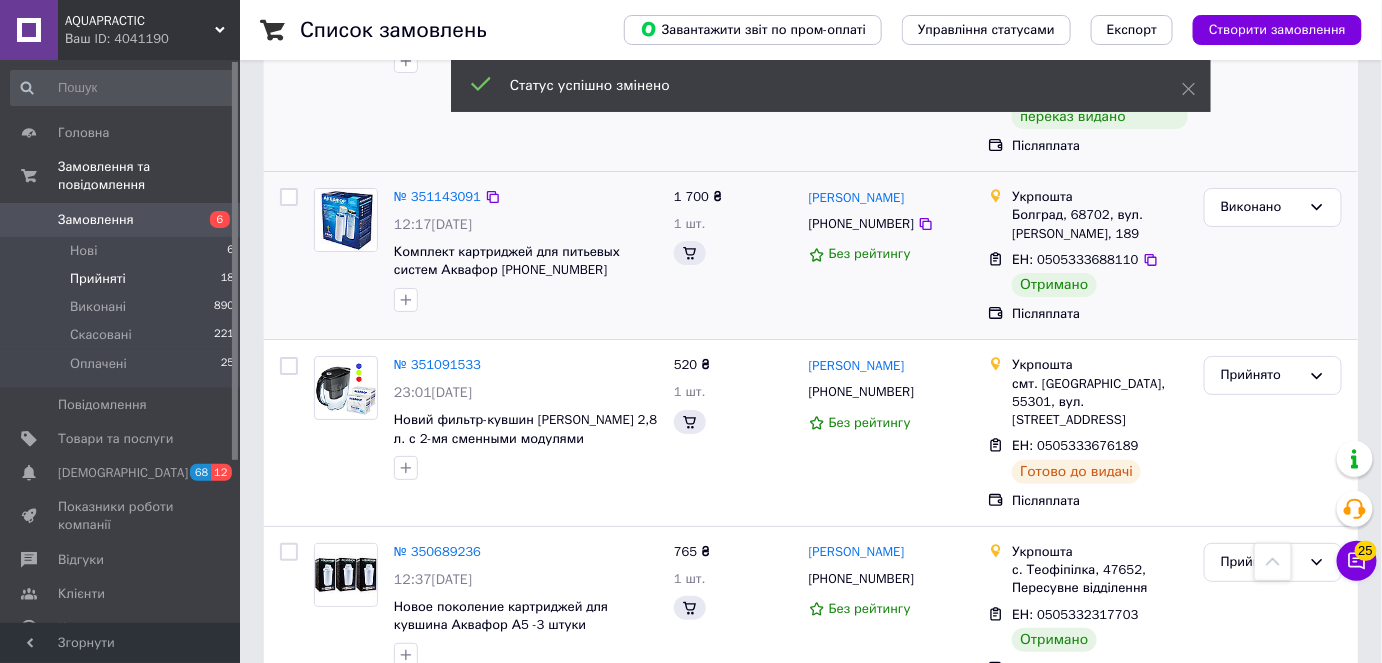 scroll, scrollTop: 2583, scrollLeft: 0, axis: vertical 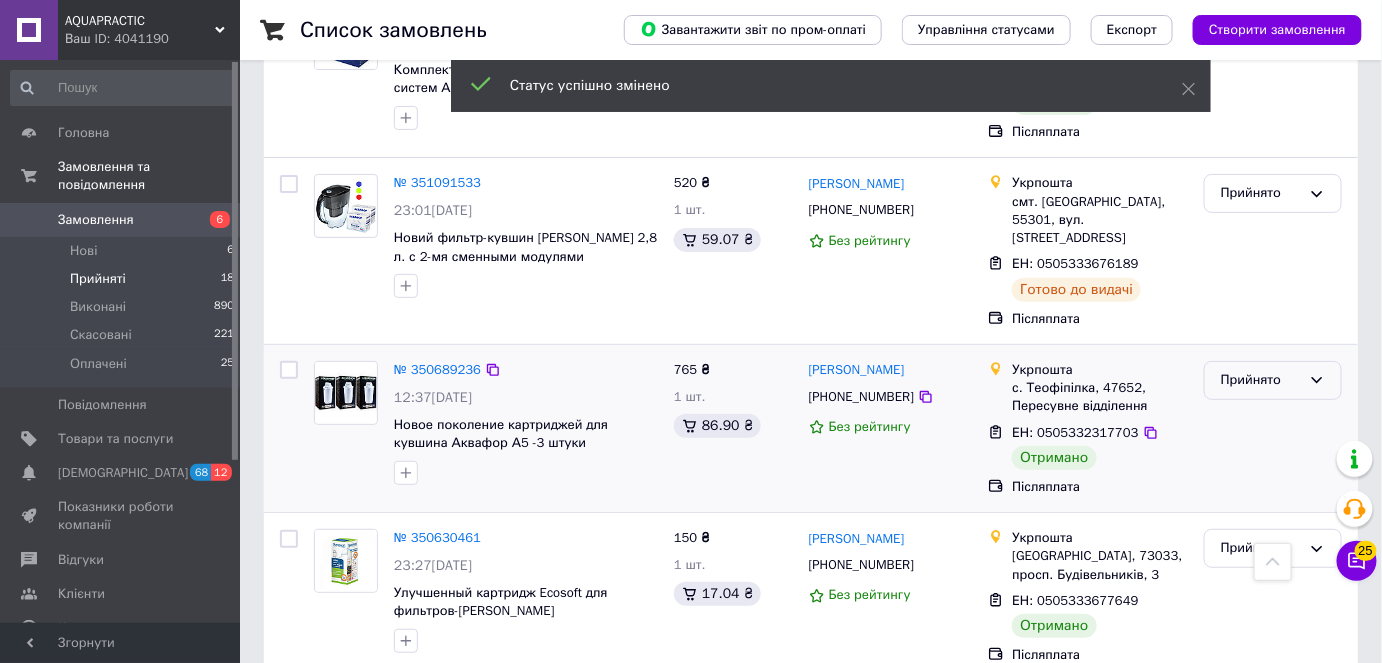 click on "Прийнято" at bounding box center (1261, 380) 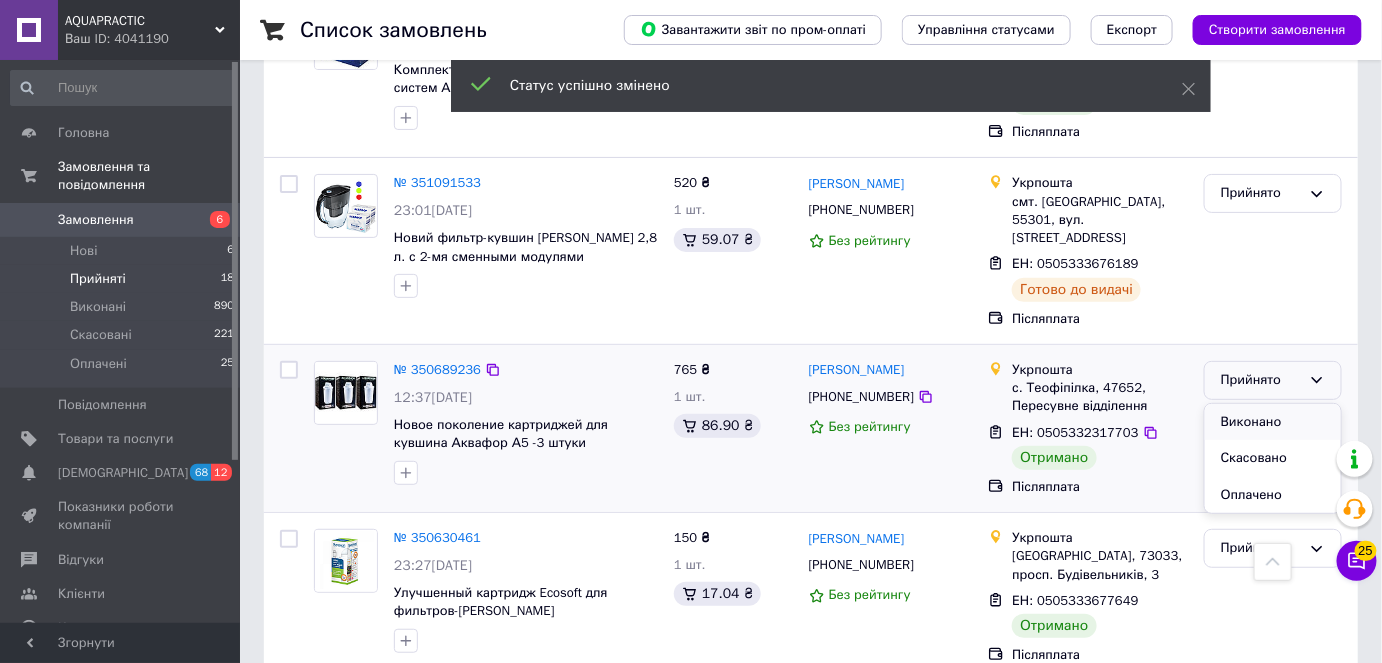 click on "Виконано" at bounding box center [1273, 422] 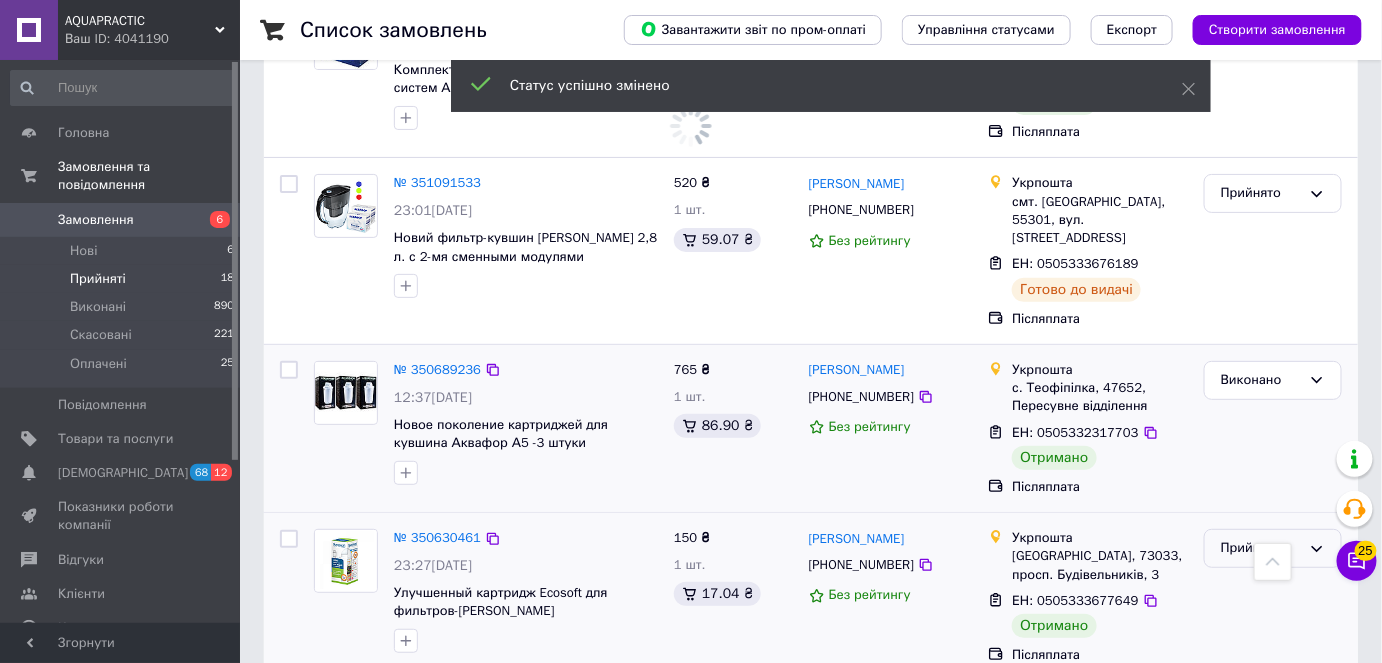 click on "Прийнято" at bounding box center [1273, 548] 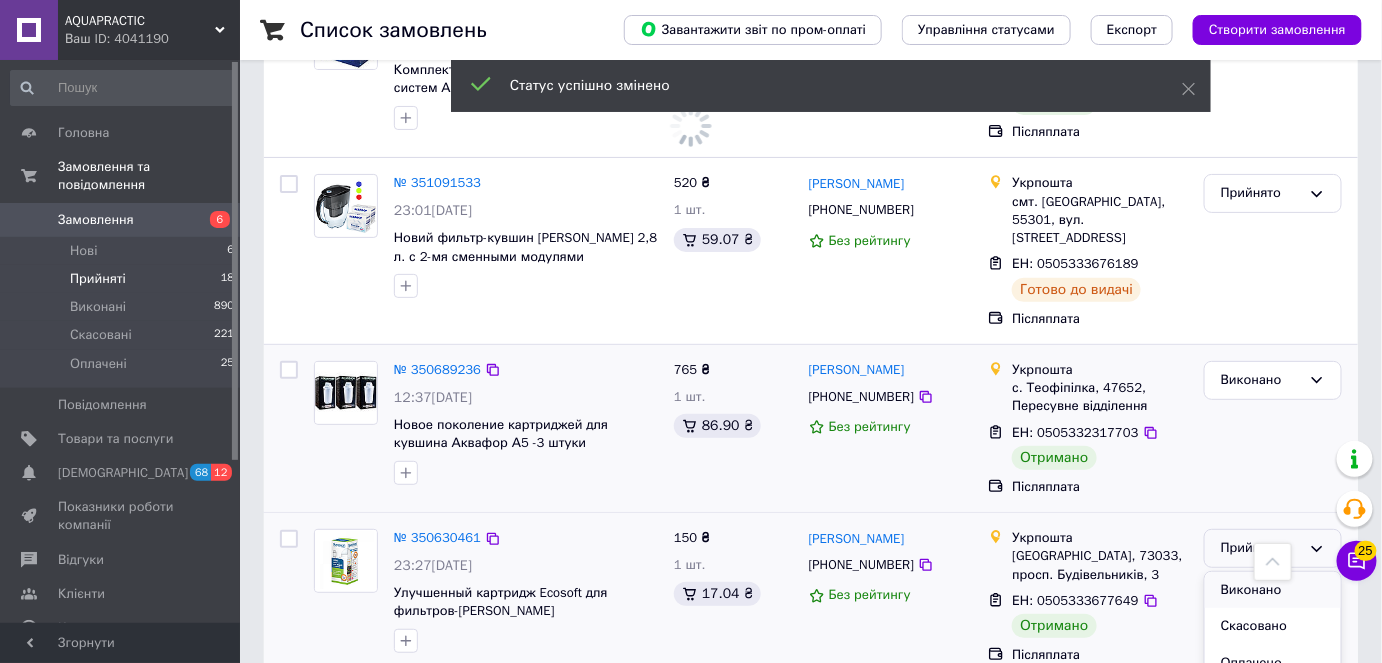 click on "Виконано" at bounding box center (1273, 590) 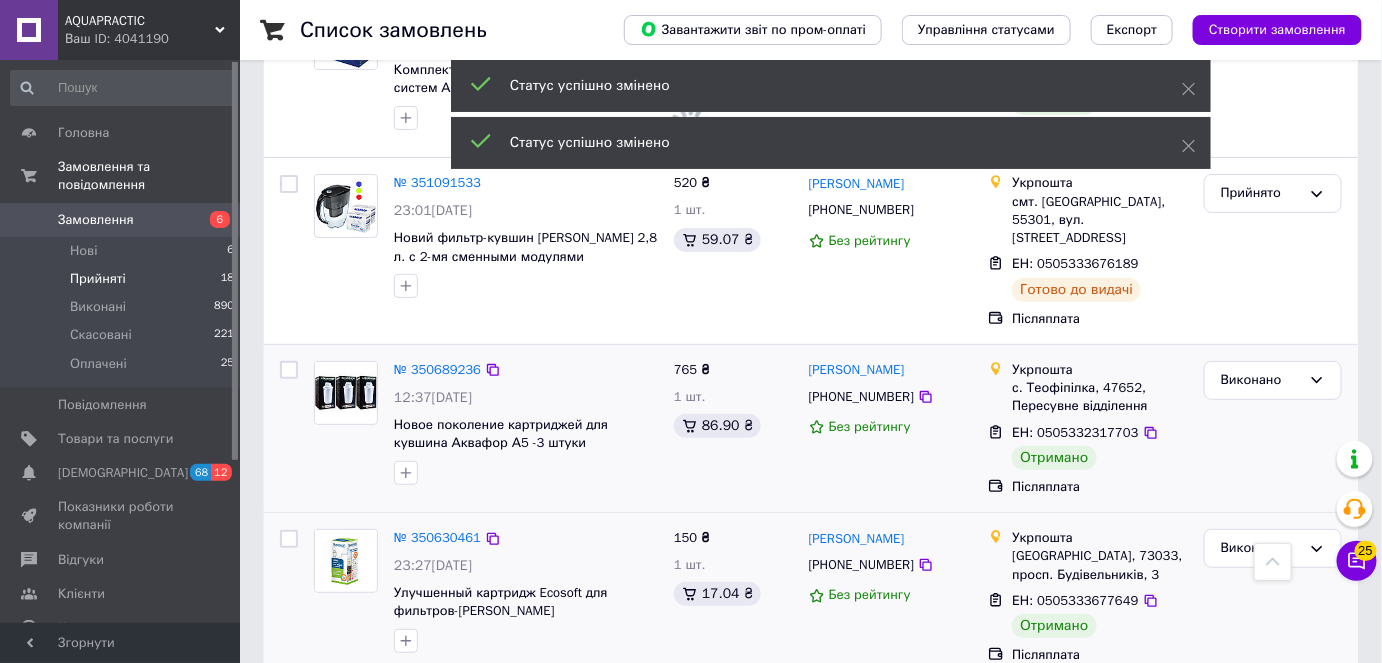 scroll, scrollTop: 2946, scrollLeft: 0, axis: vertical 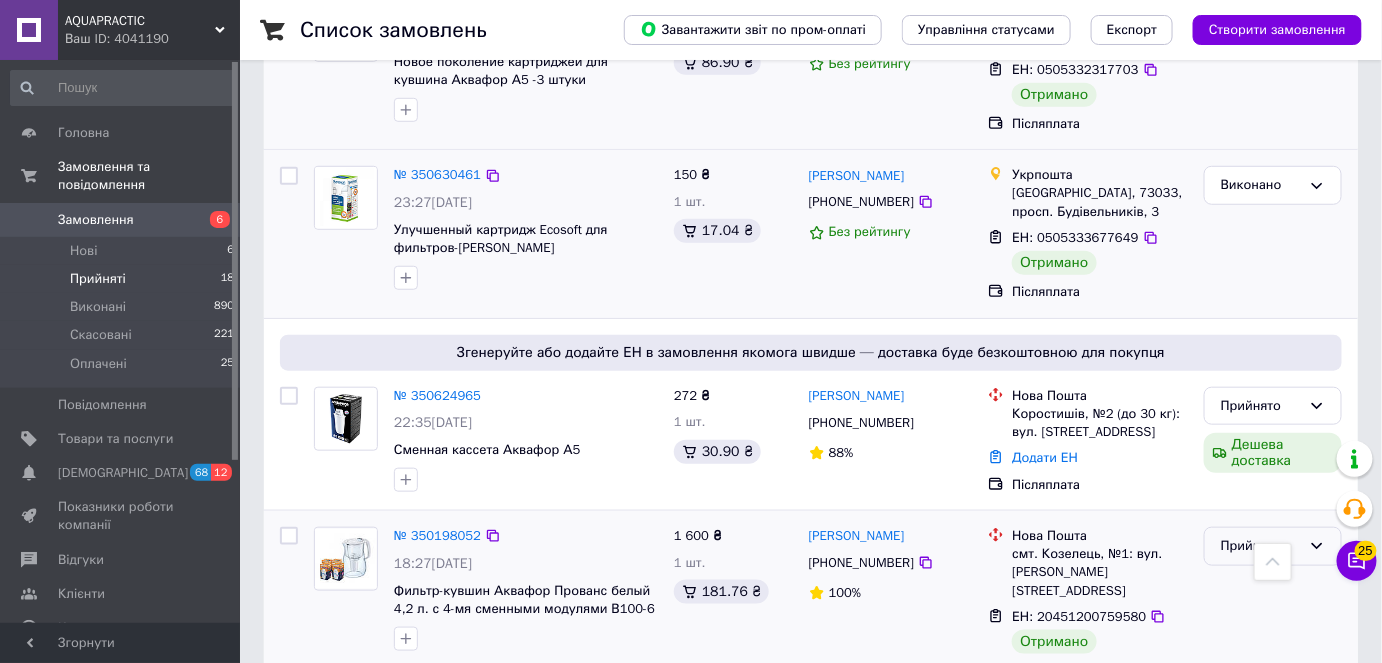 click on "Прийнято" at bounding box center (1261, 546) 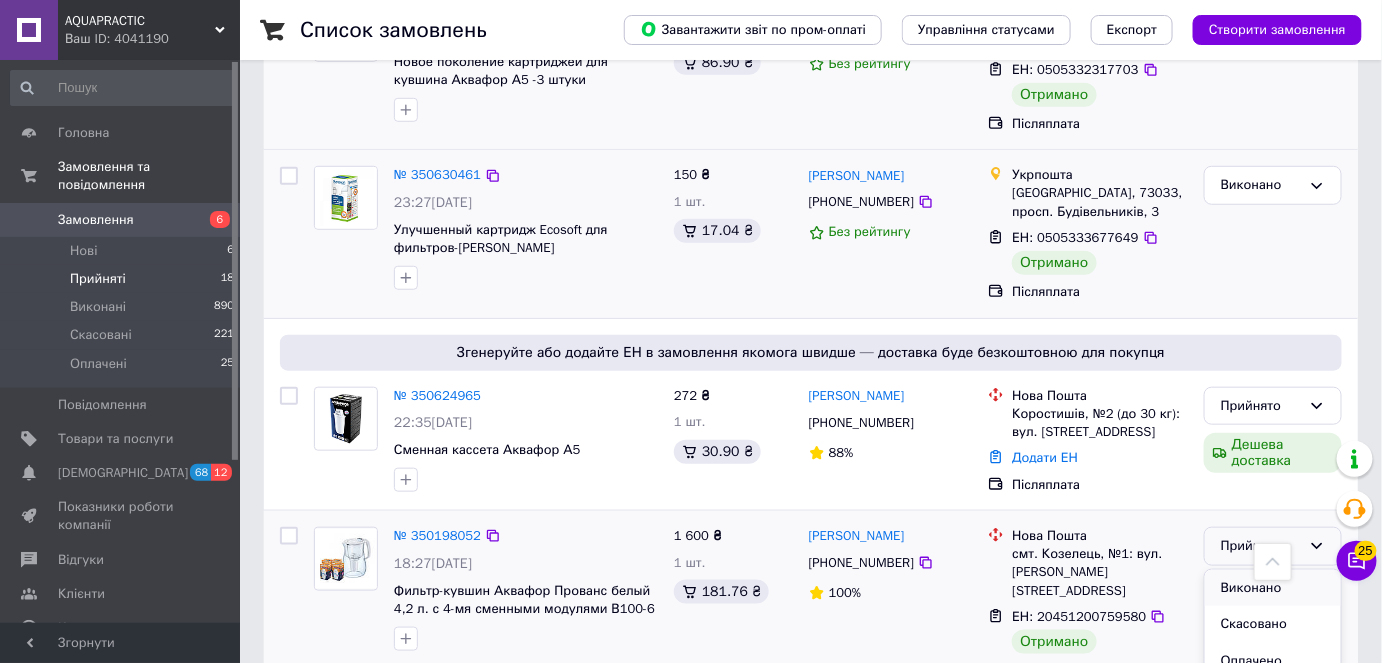 click on "Виконано" at bounding box center (1273, 588) 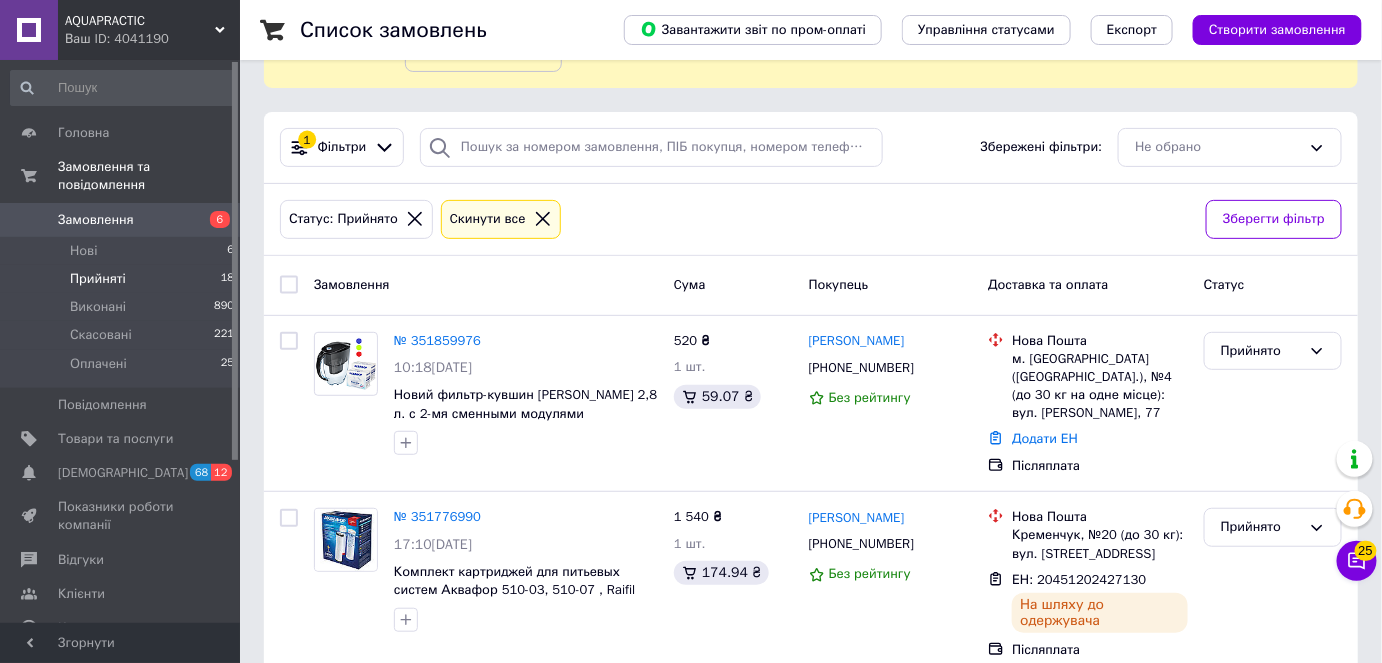 scroll, scrollTop: 0, scrollLeft: 0, axis: both 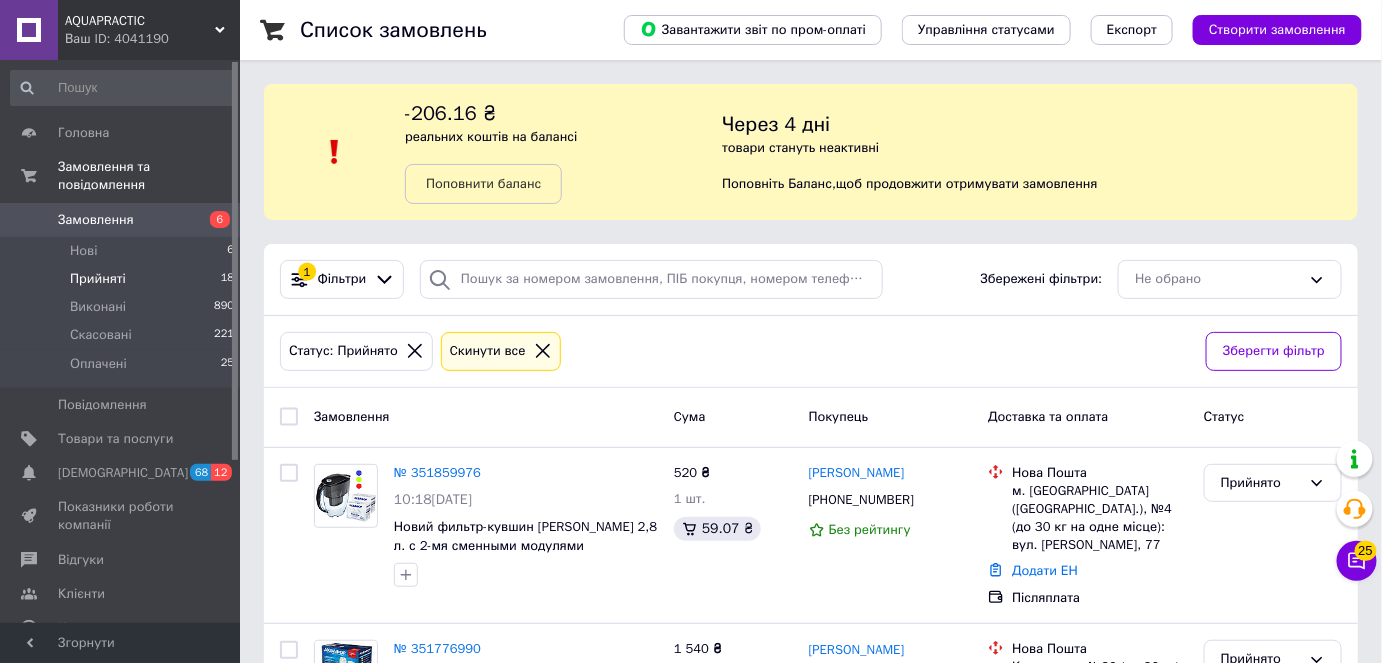 click 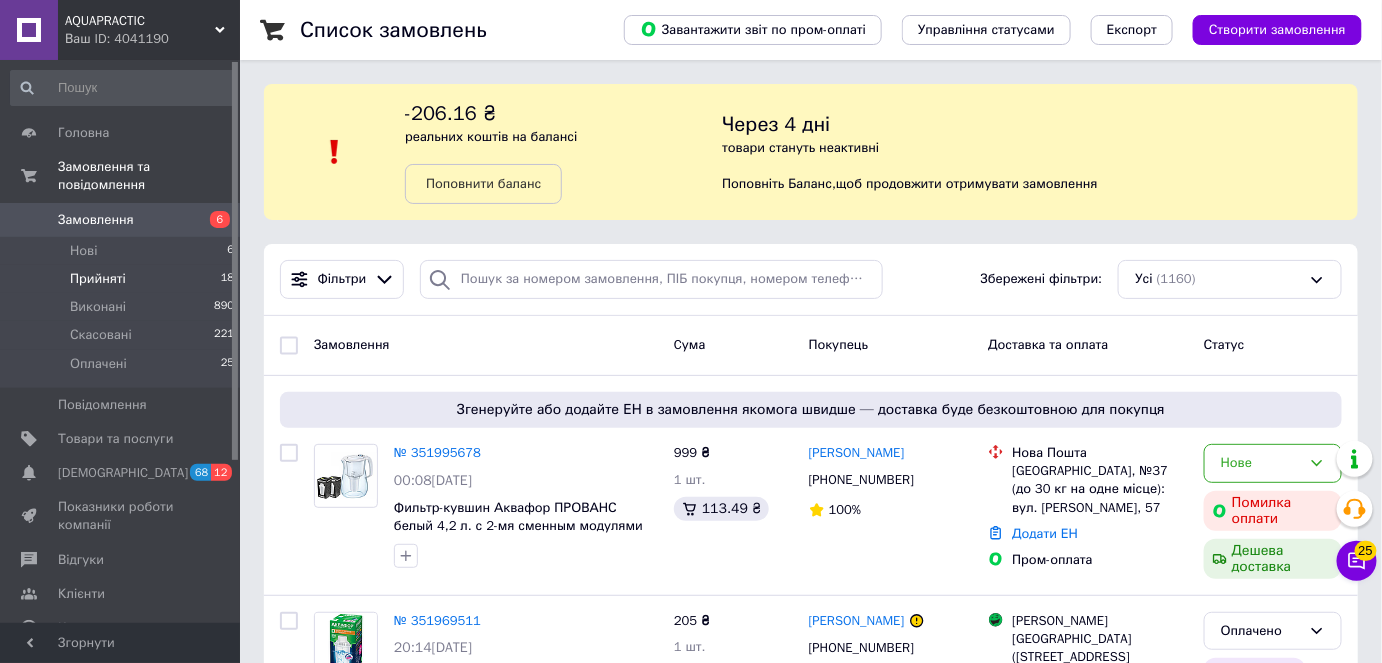 click on "Ваш ID: 4041190" at bounding box center [152, 39] 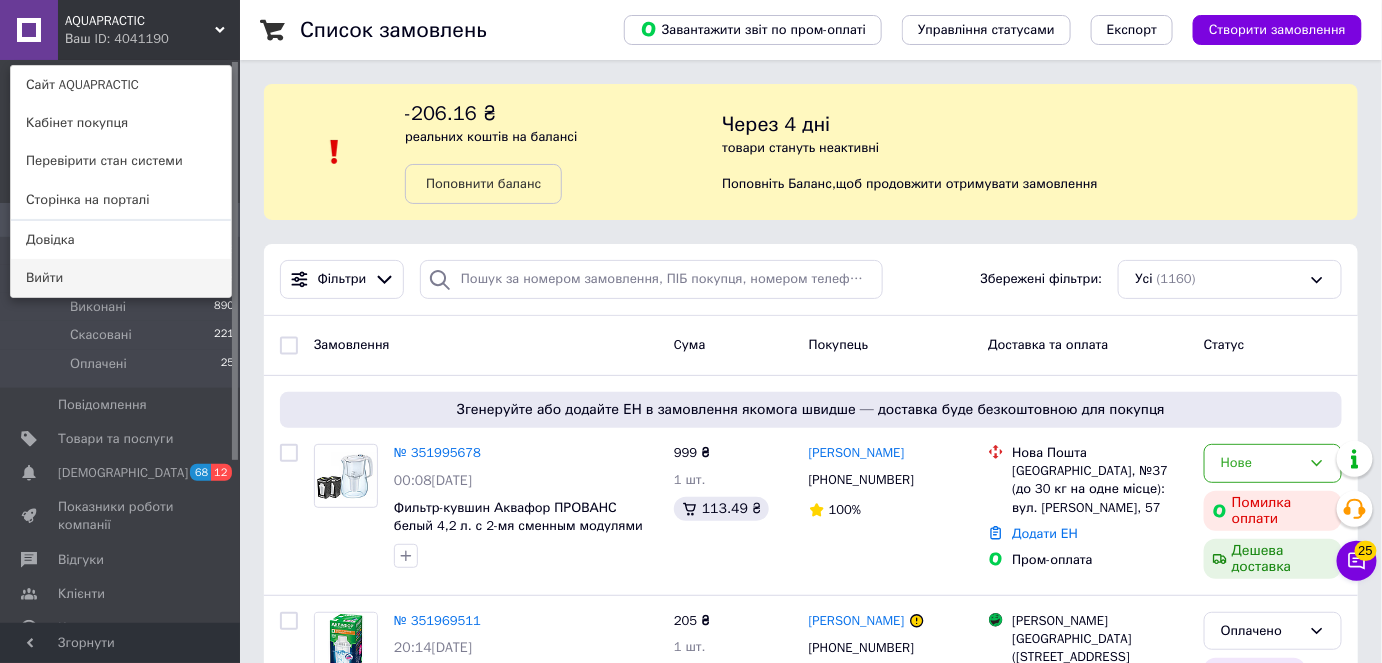 click on "Вийти" at bounding box center [121, 278] 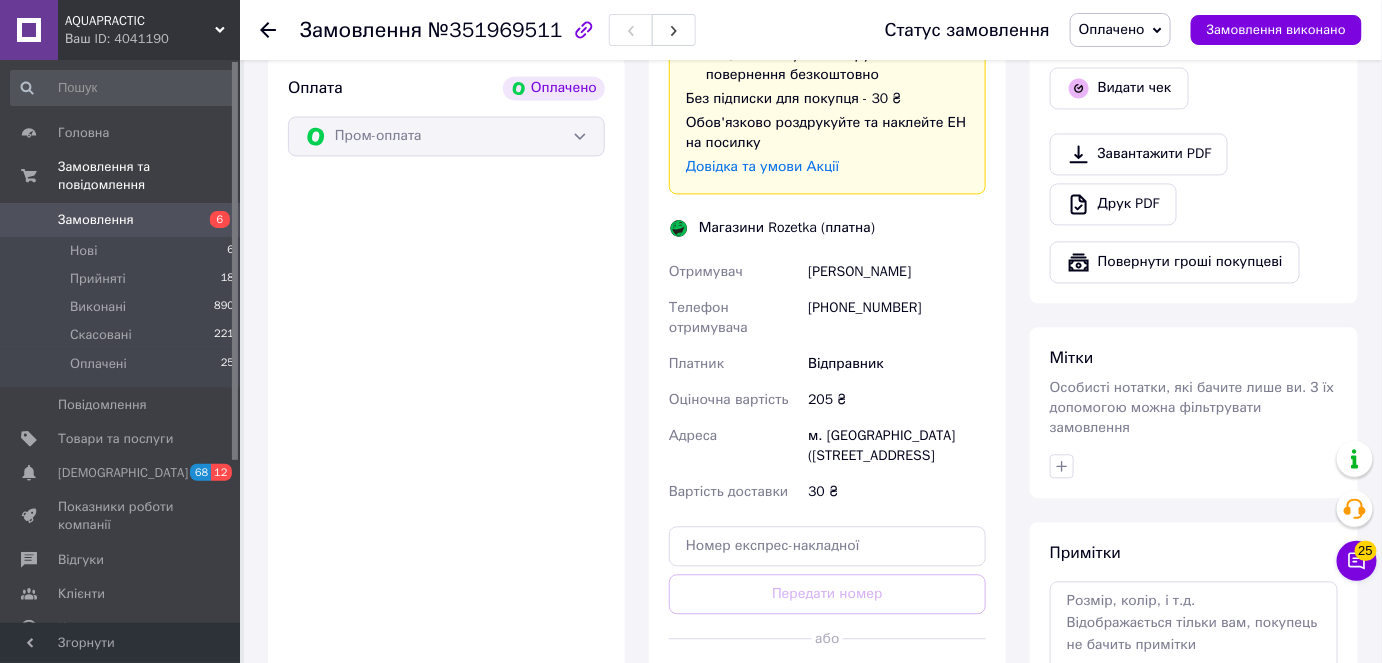 scroll, scrollTop: 1454, scrollLeft: 0, axis: vertical 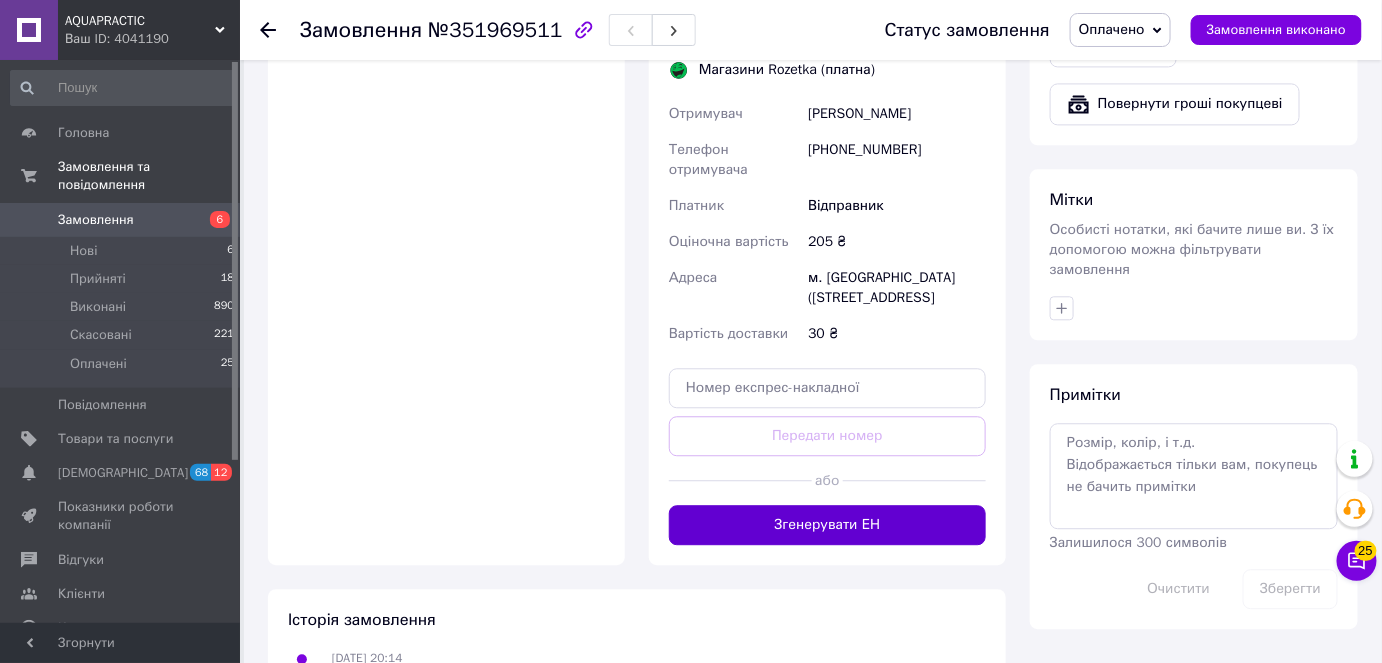 click on "Згенерувати ЕН" at bounding box center [827, 525] 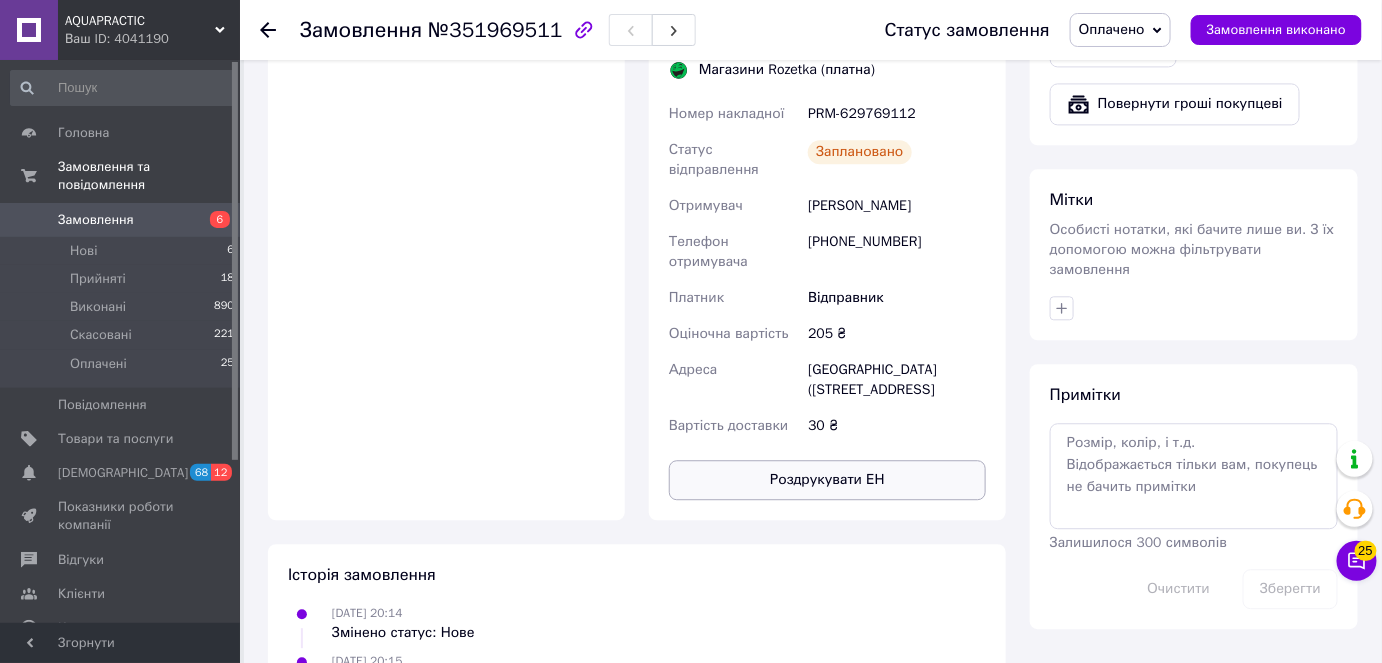 click on "Роздрукувати ЕН" at bounding box center (827, 480) 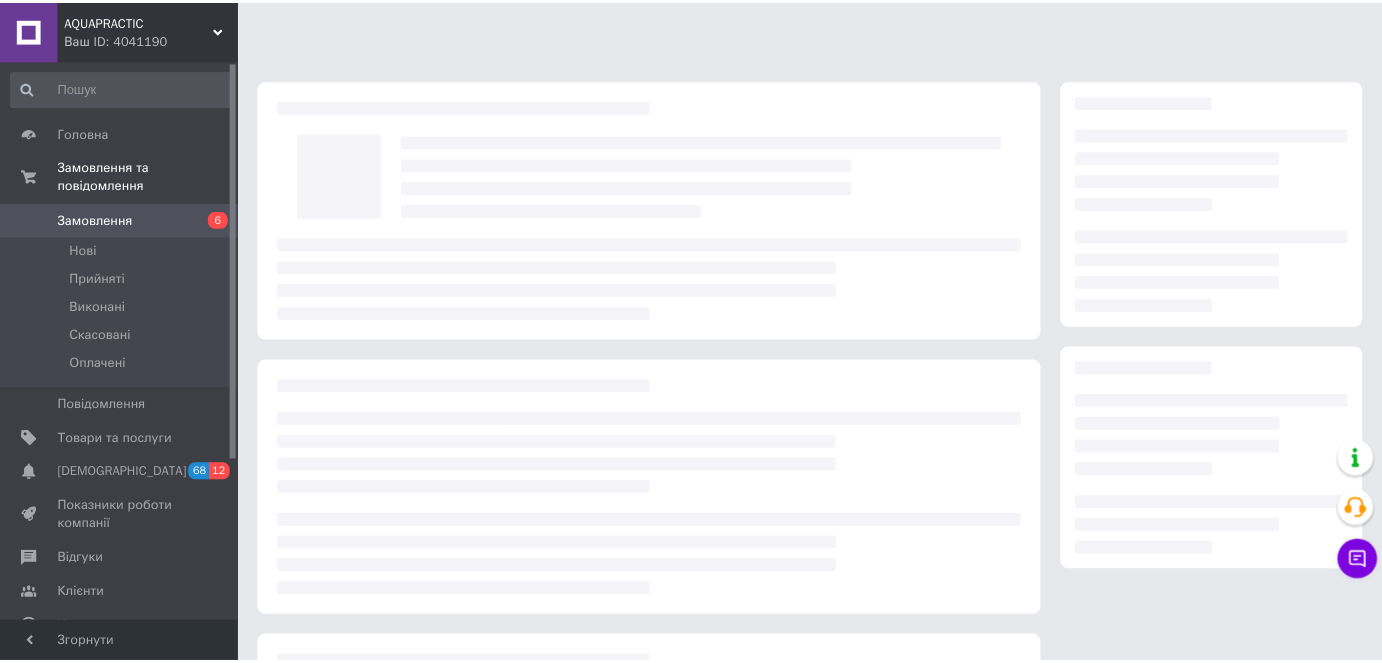 scroll, scrollTop: 0, scrollLeft: 0, axis: both 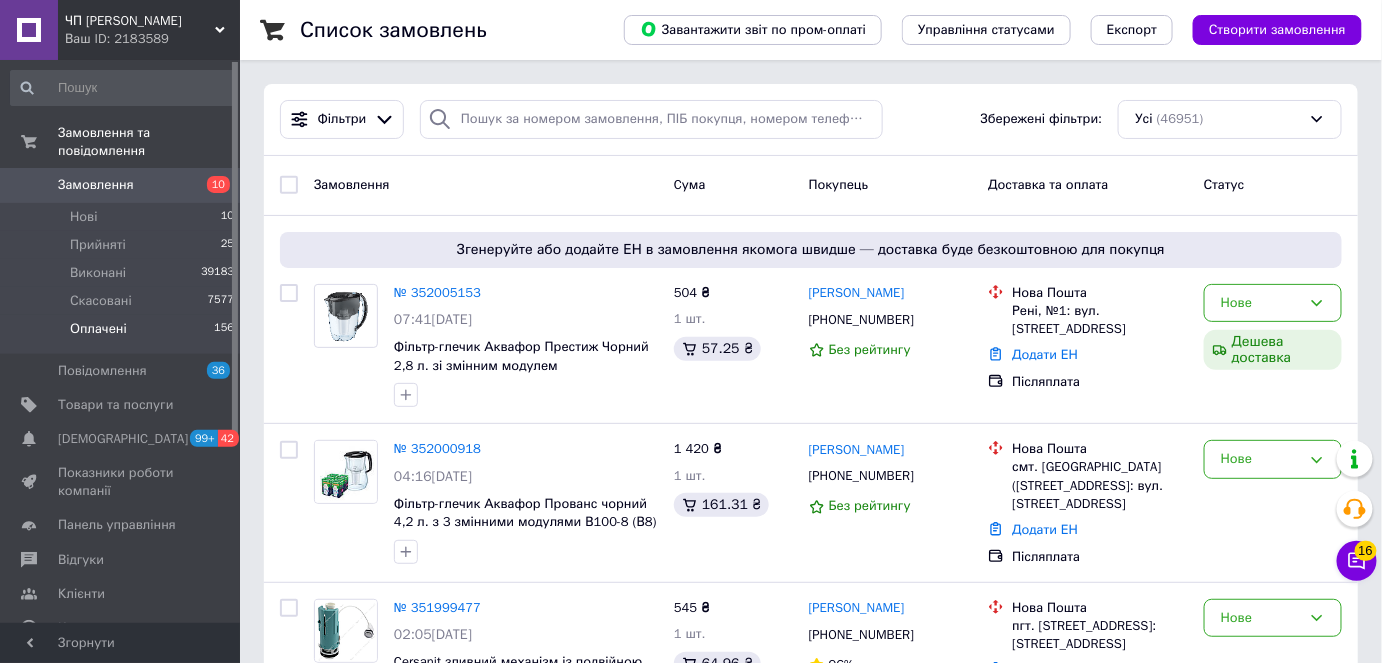 click on "Оплачені" at bounding box center [98, 329] 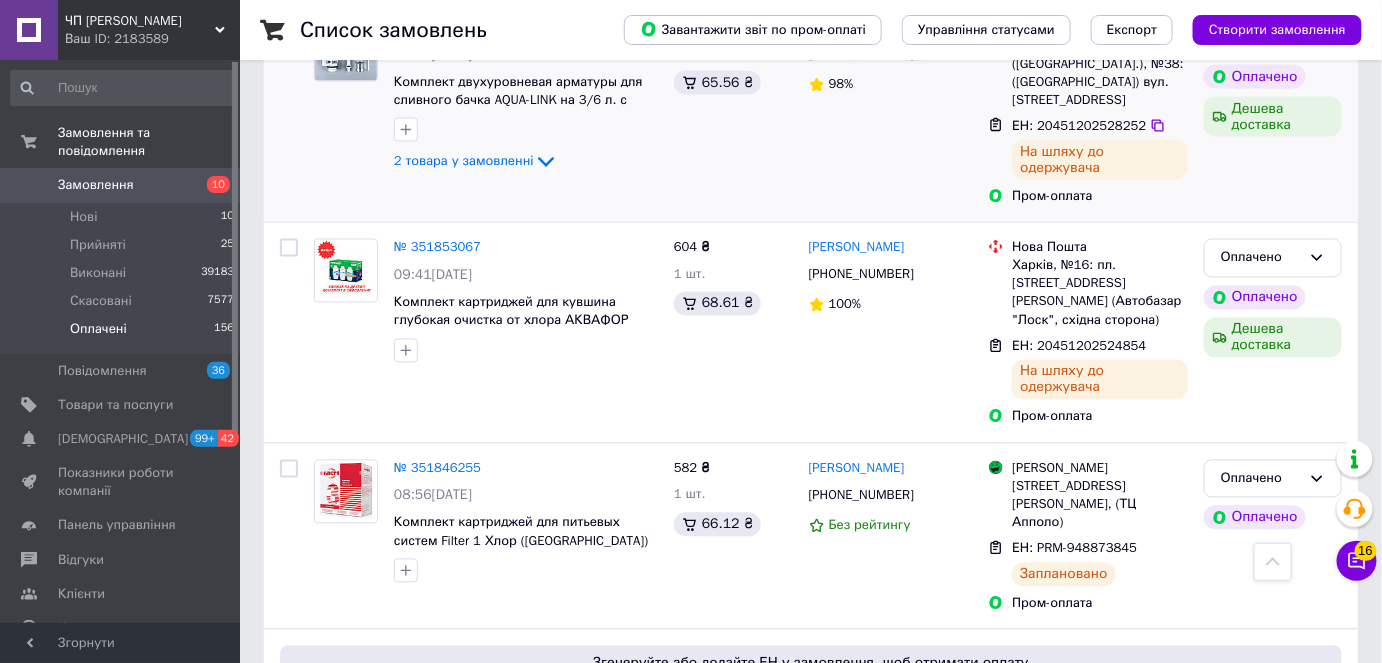 scroll, scrollTop: 1272, scrollLeft: 0, axis: vertical 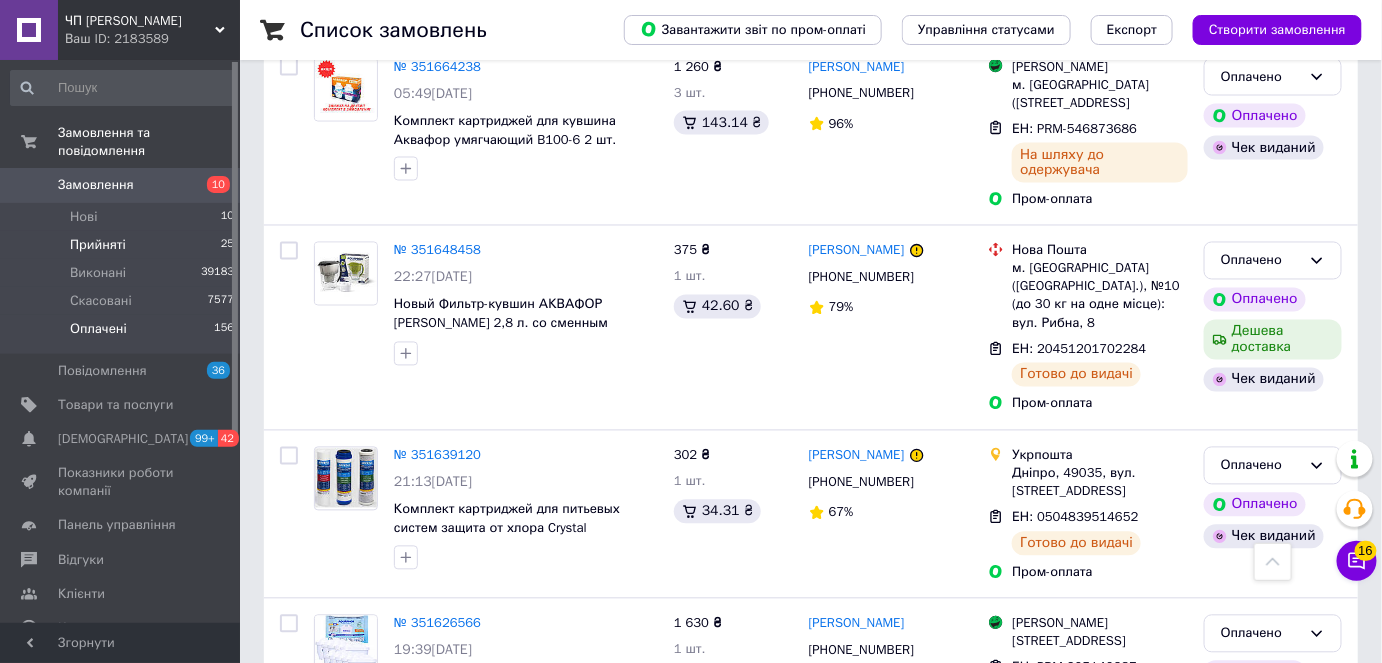 click on "Прийняті" at bounding box center [98, 245] 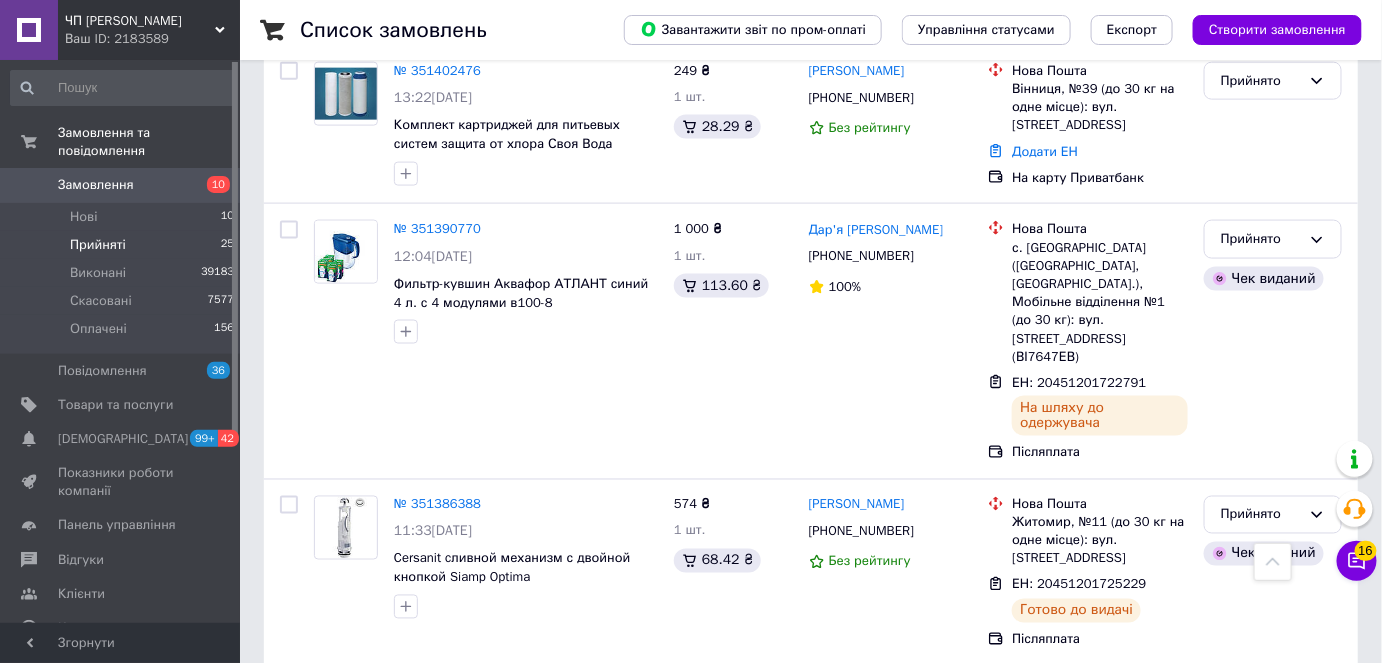 scroll, scrollTop: 3516, scrollLeft: 0, axis: vertical 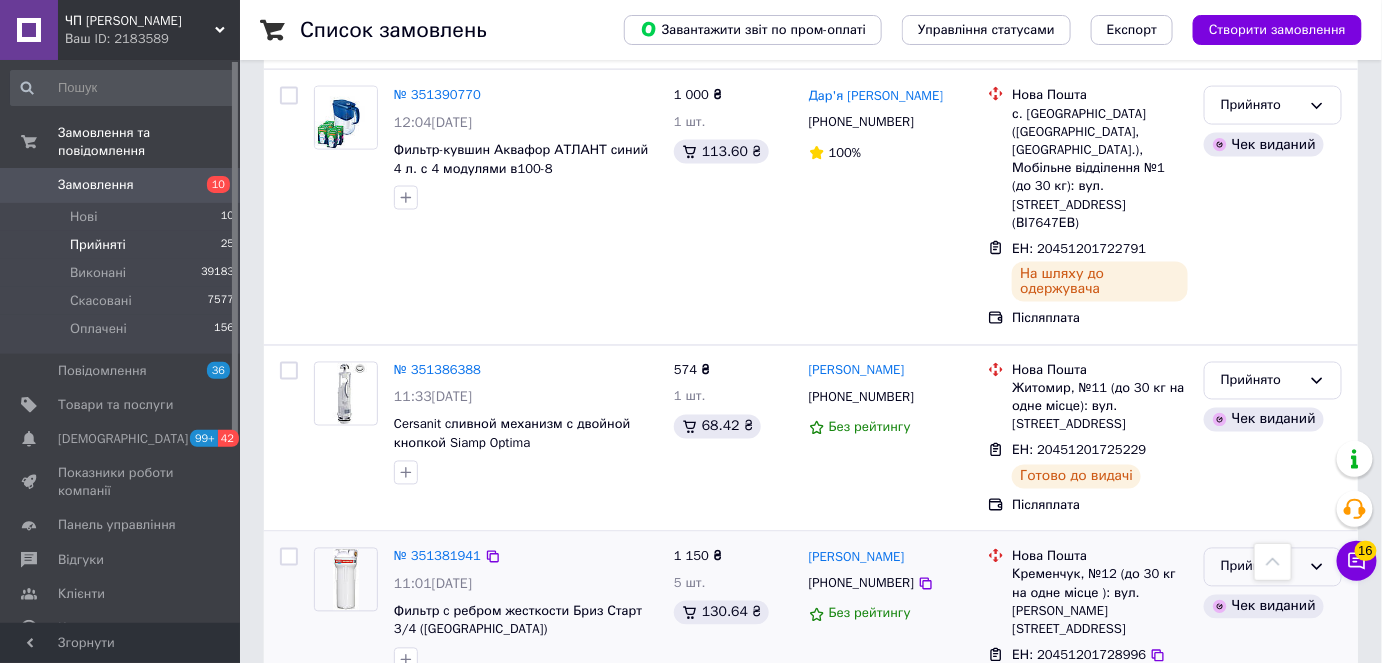 click on "Прийнято" at bounding box center [1261, 567] 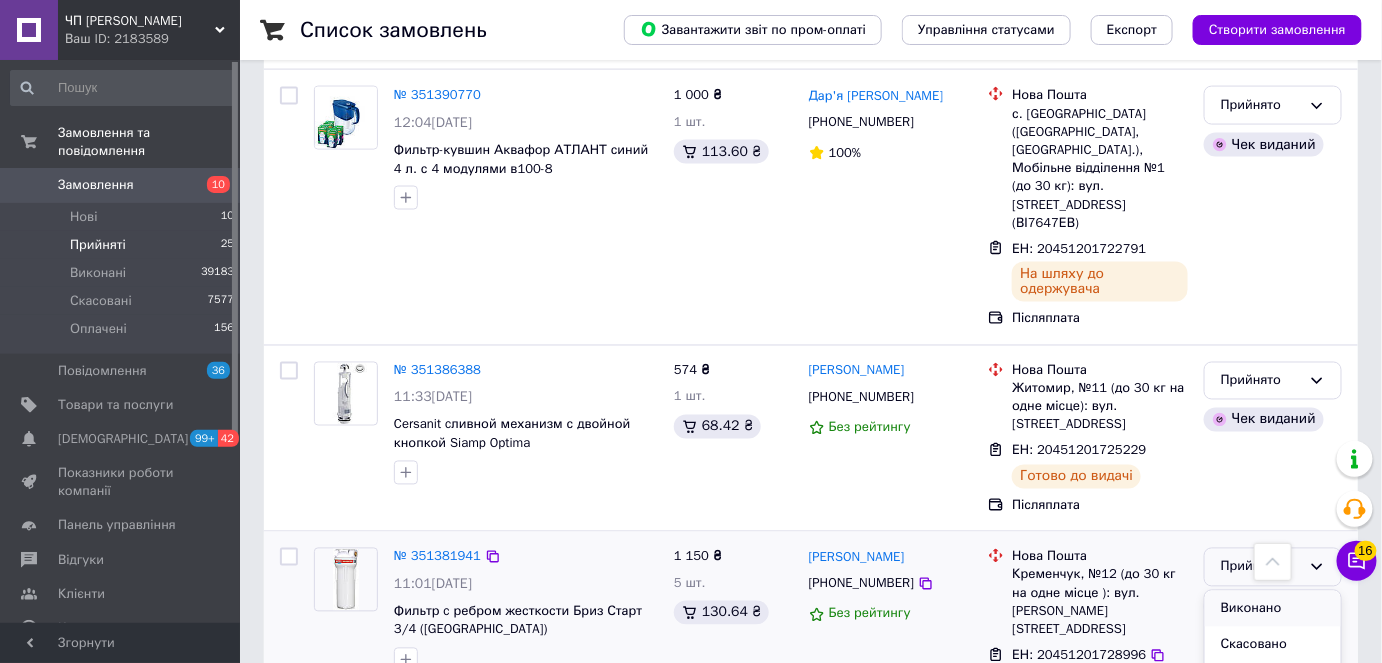 click on "Виконано" at bounding box center (1273, 609) 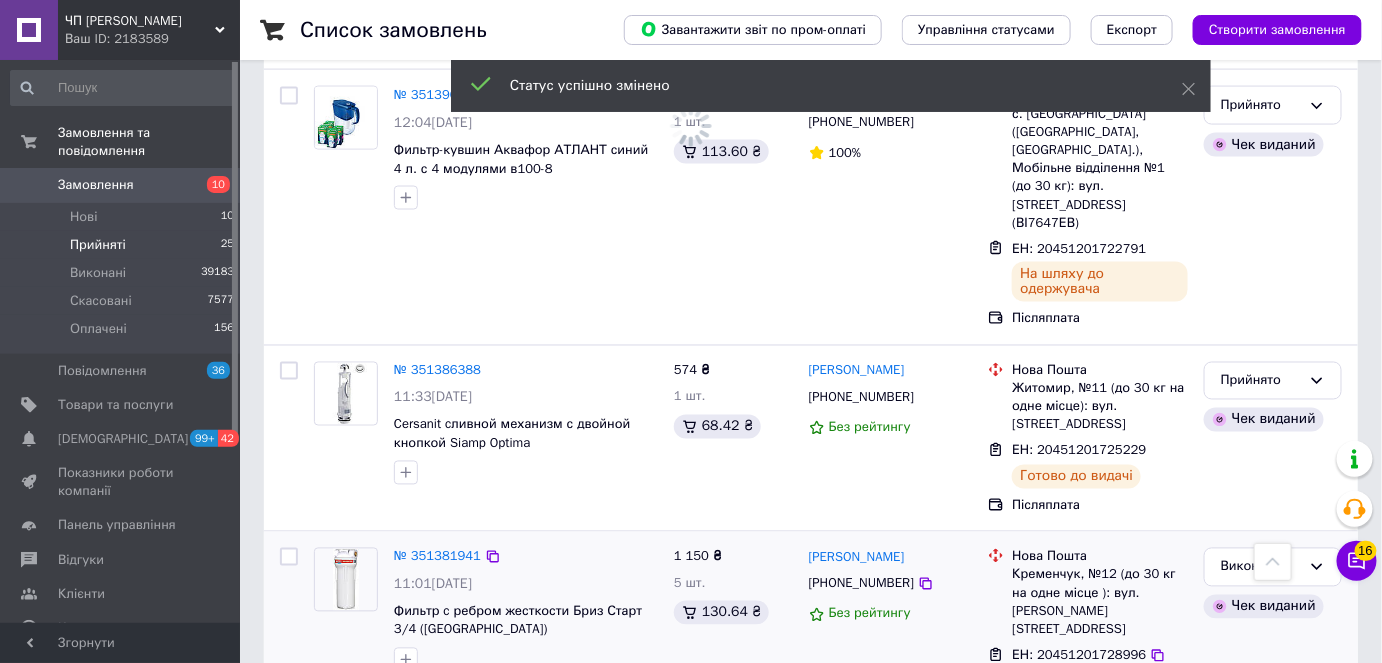 click on "2" at bounding box center [327, 781] 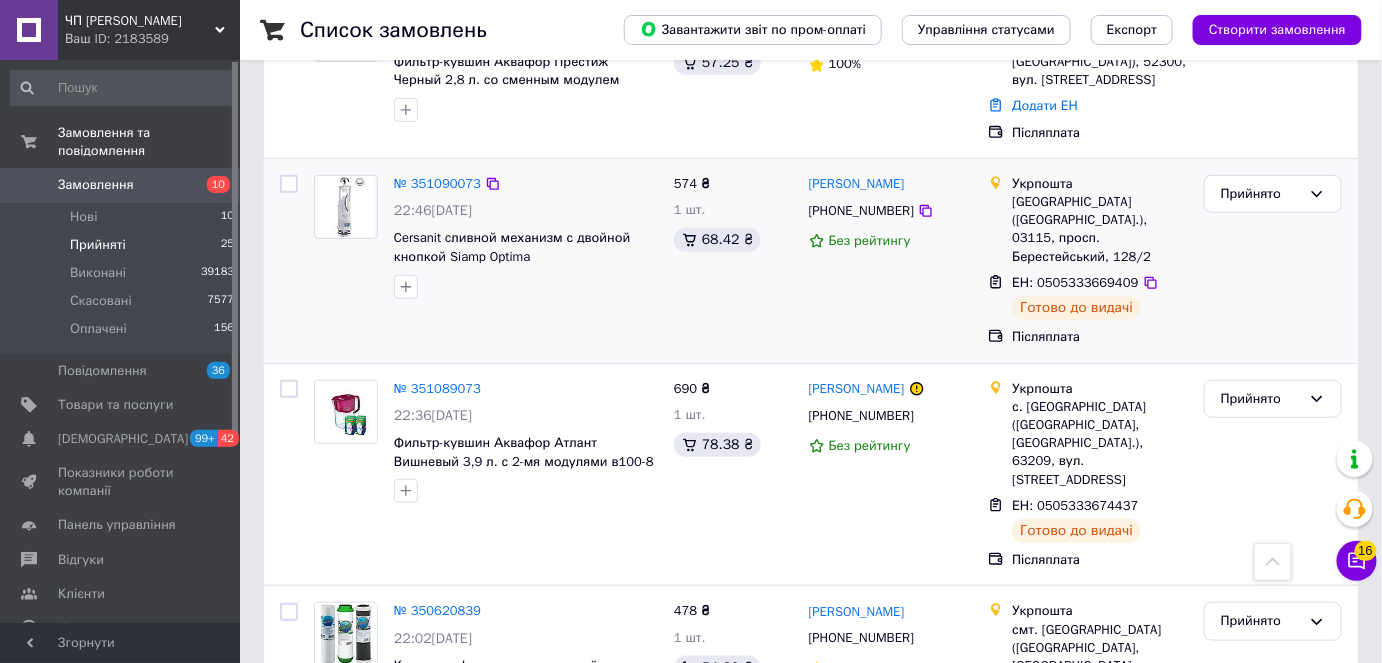 scroll, scrollTop: 0, scrollLeft: 0, axis: both 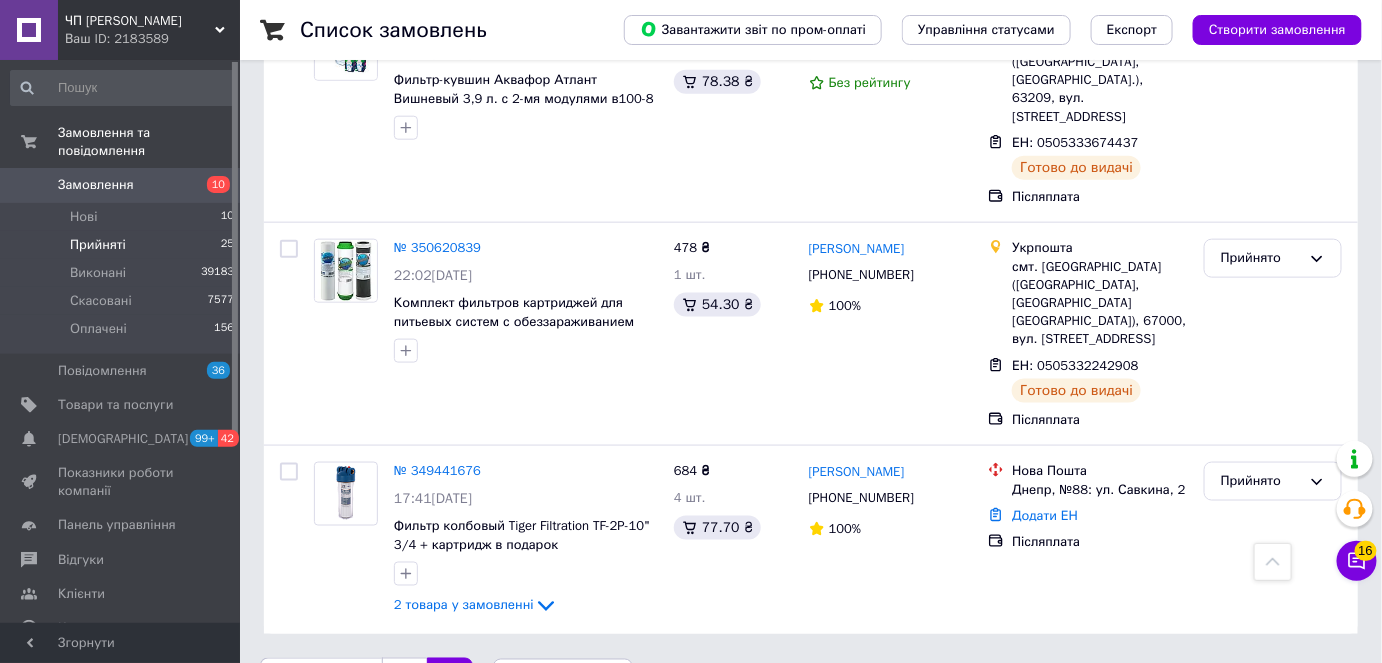 click on "1" at bounding box center [404, 679] 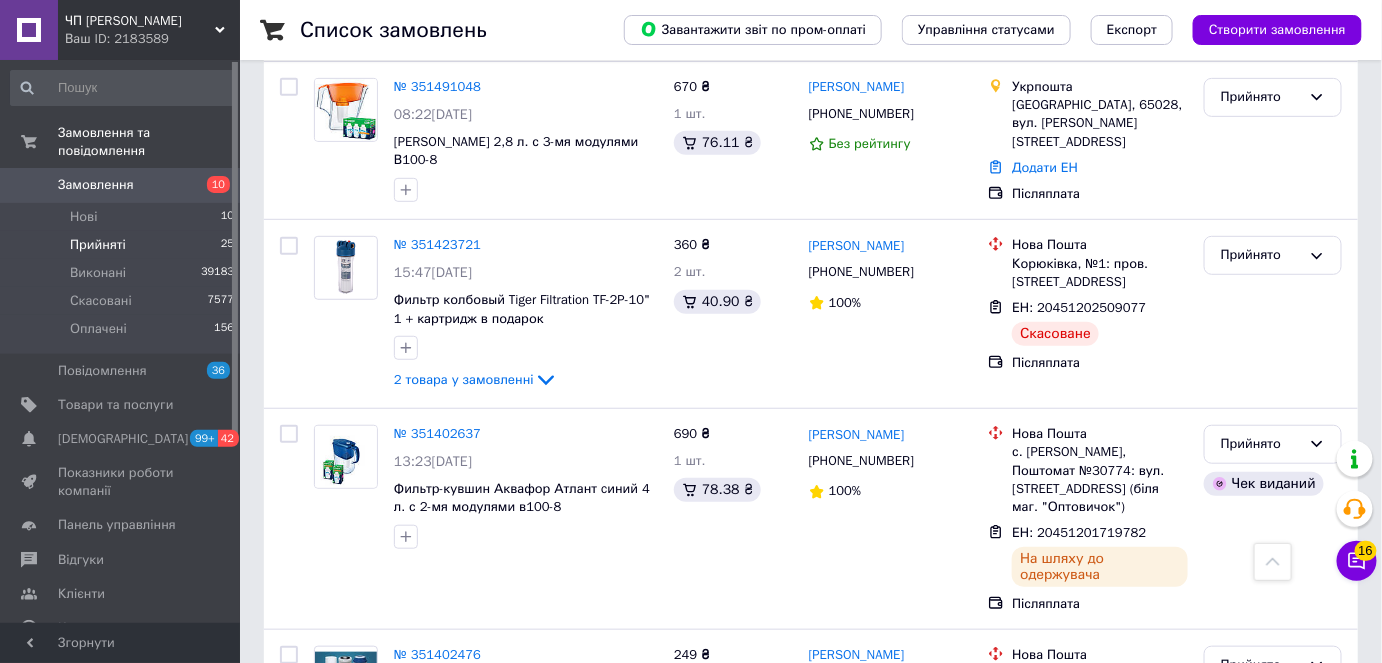scroll, scrollTop: 2616, scrollLeft: 0, axis: vertical 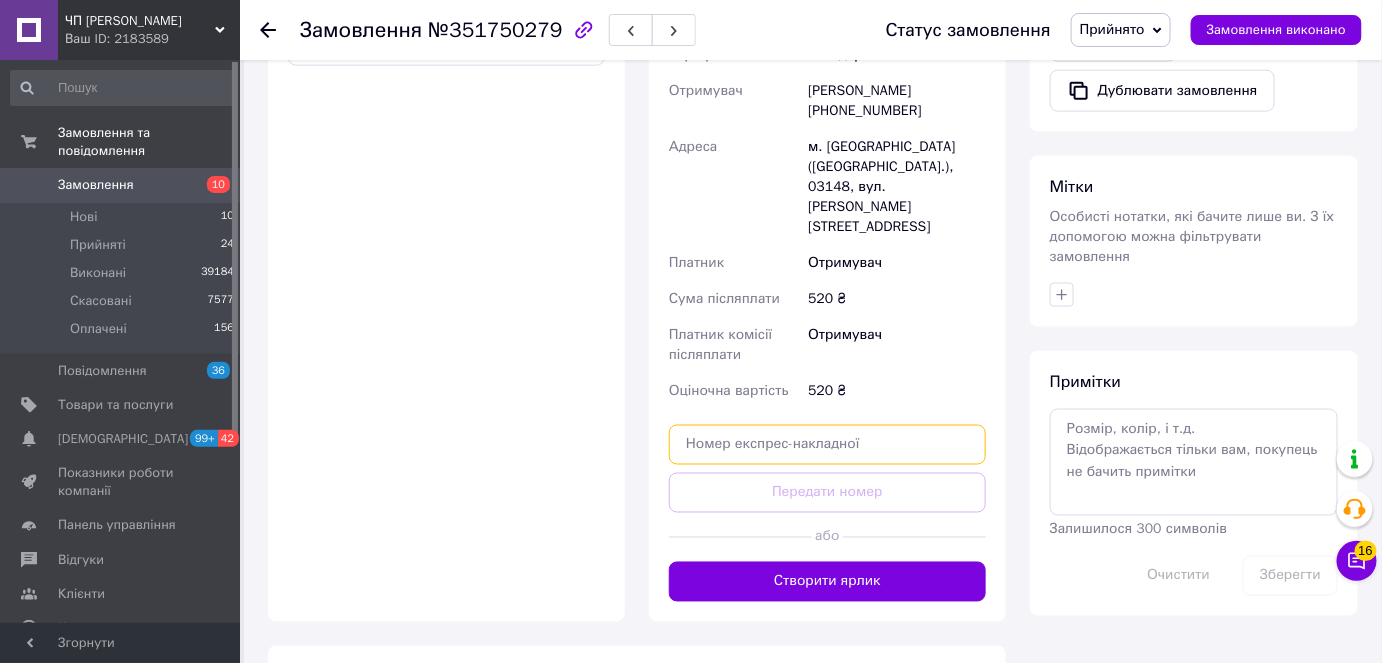 paste on "0505335759669" 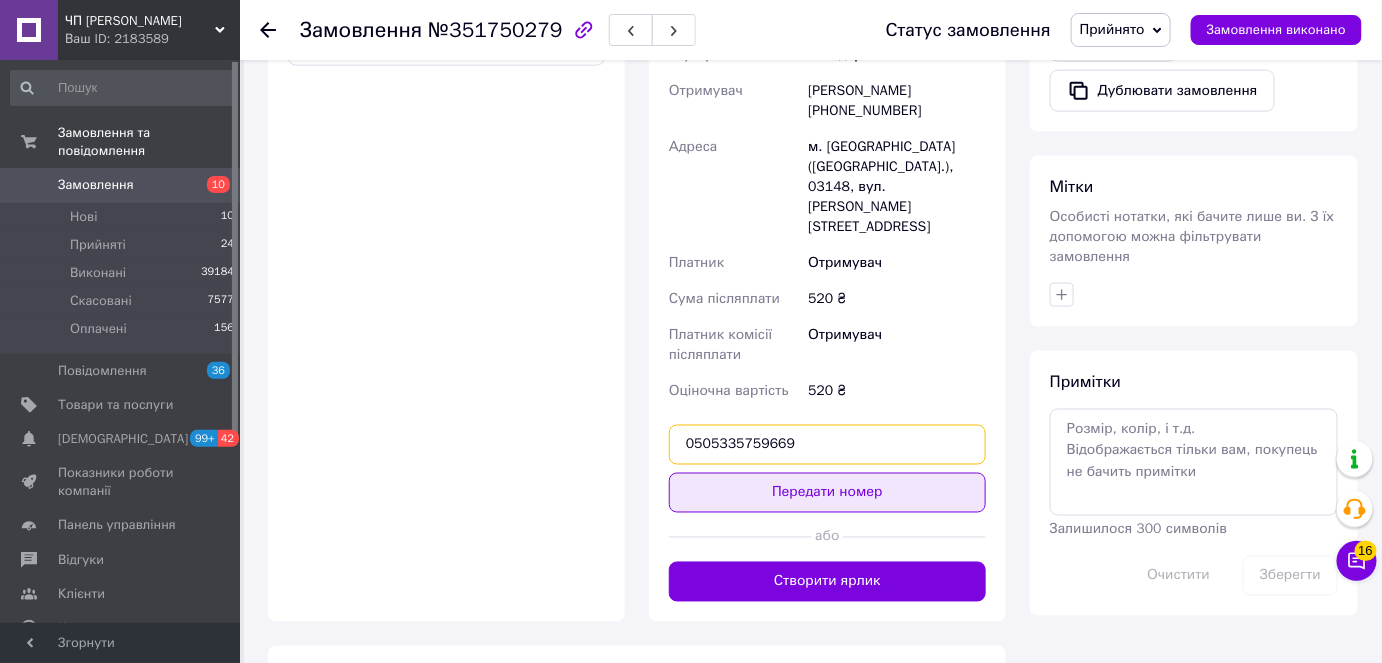 type on "0505335759669" 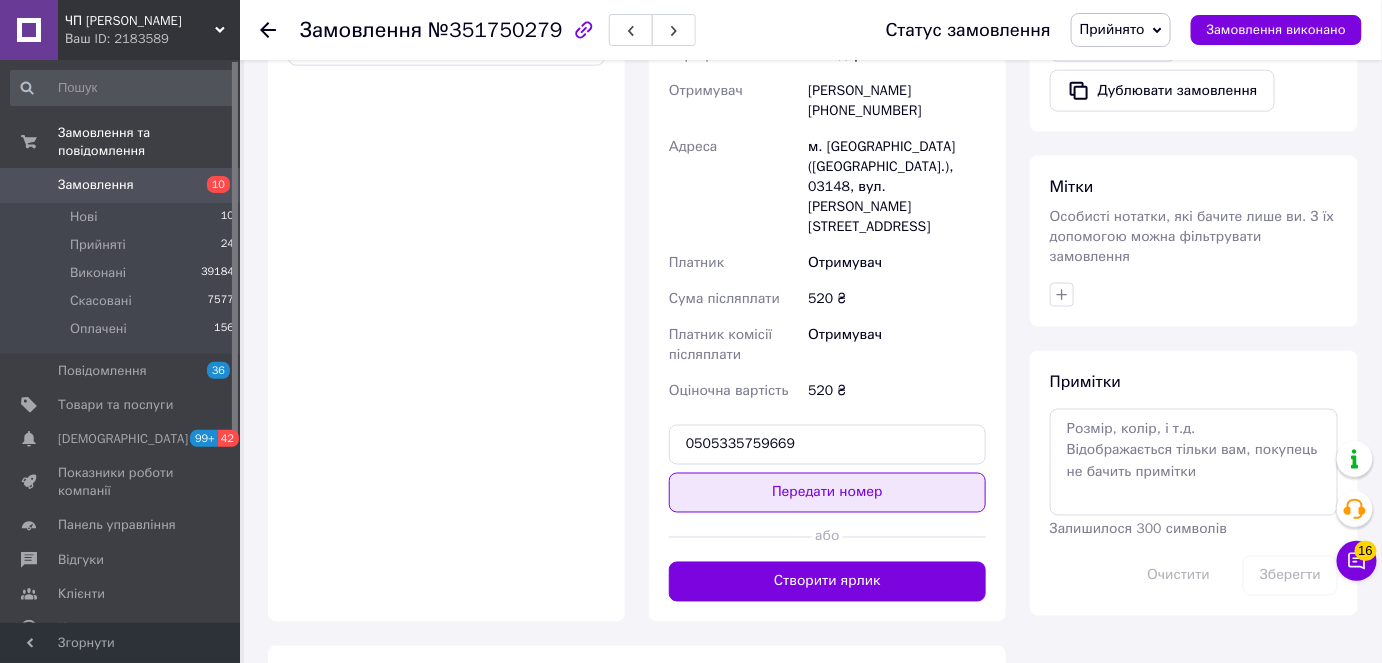 click on "Передати номер" at bounding box center [827, 493] 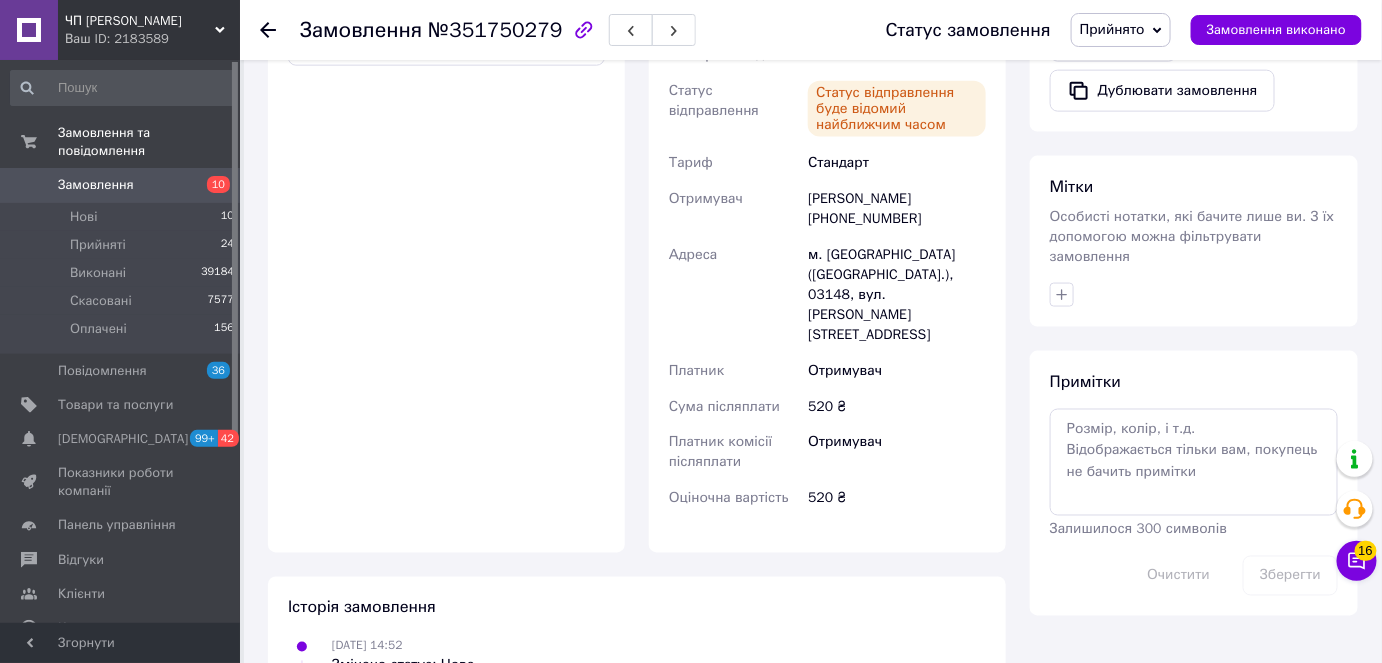 scroll, scrollTop: 277, scrollLeft: 0, axis: vertical 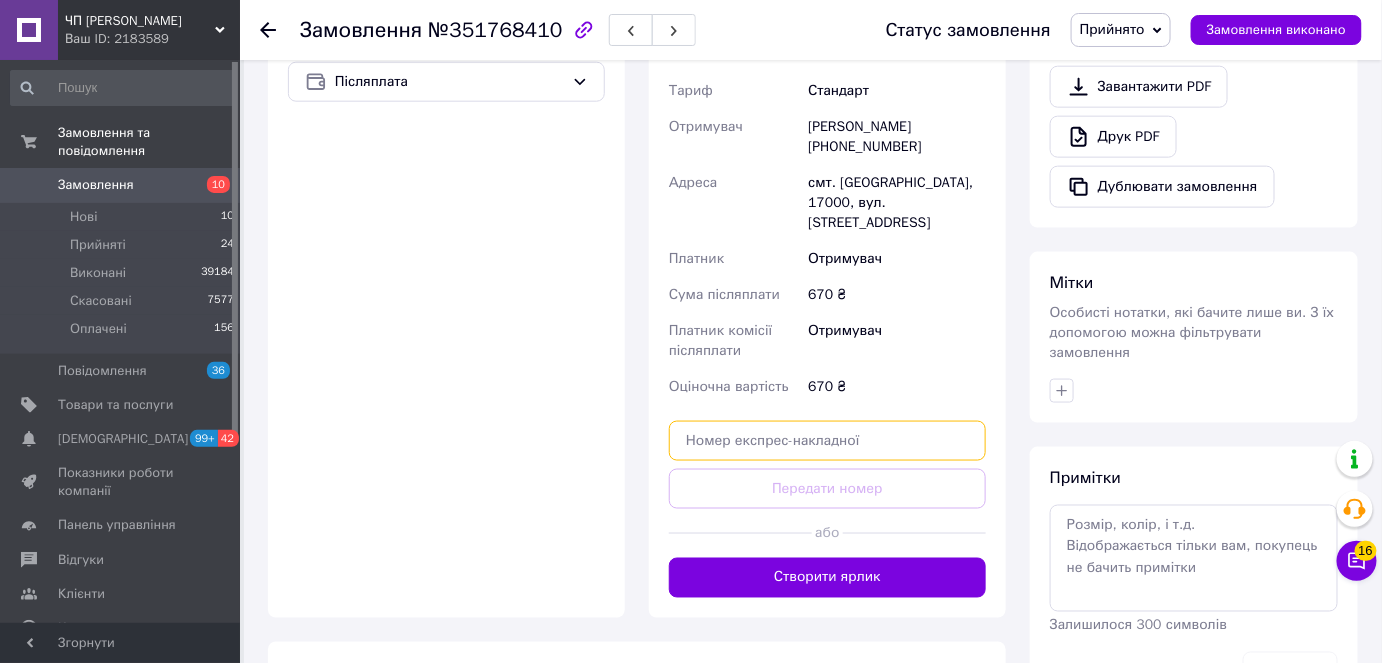 paste on "0505335765049" 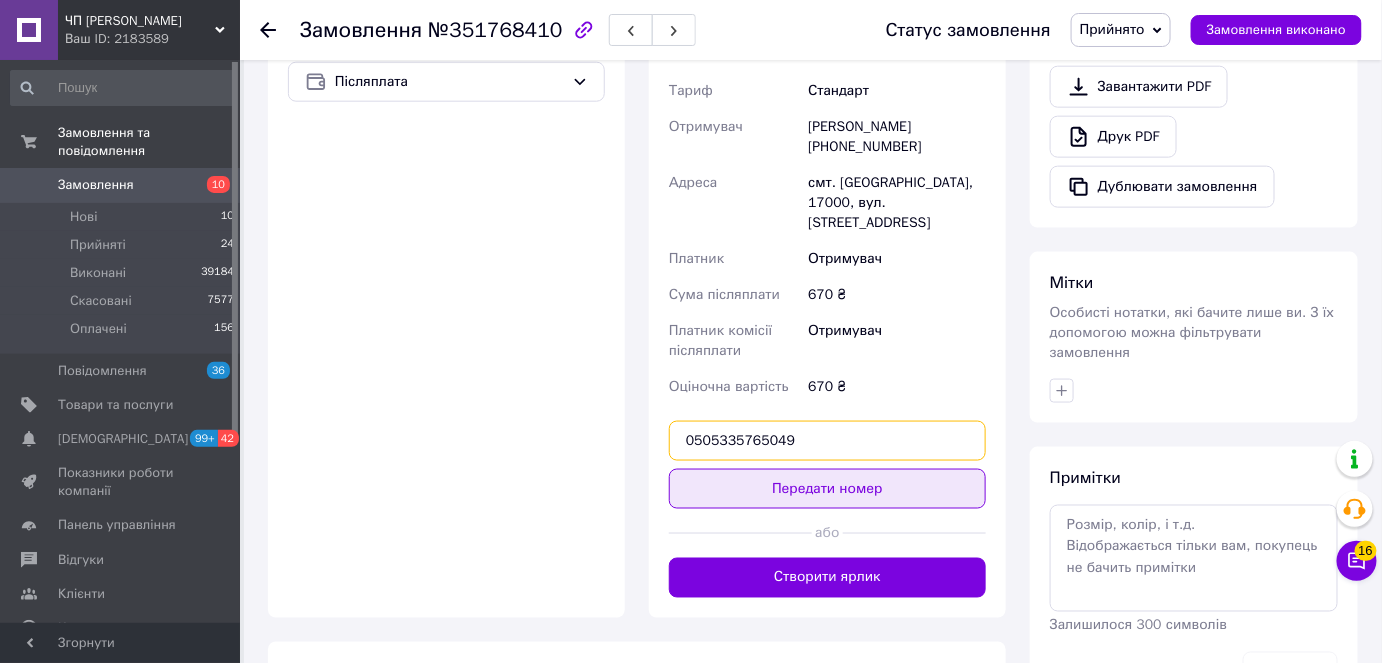 type on "0505335765049" 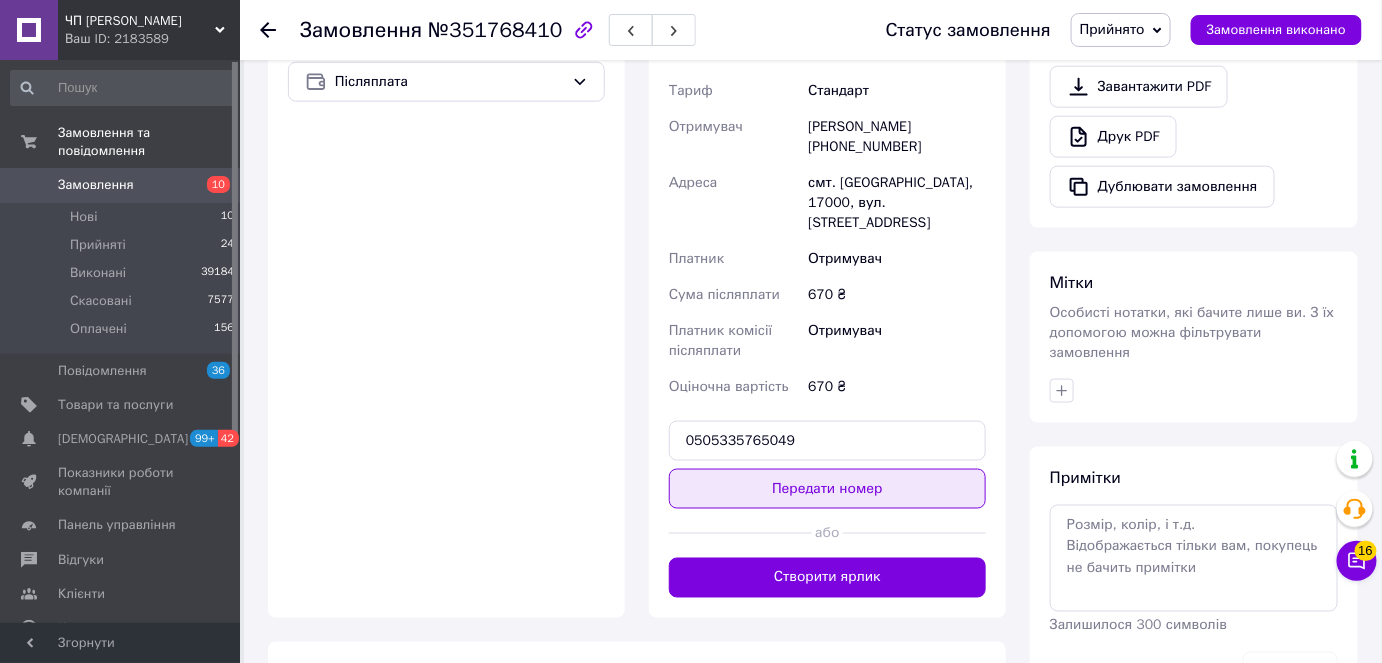 click on "Передати номер" at bounding box center [827, 489] 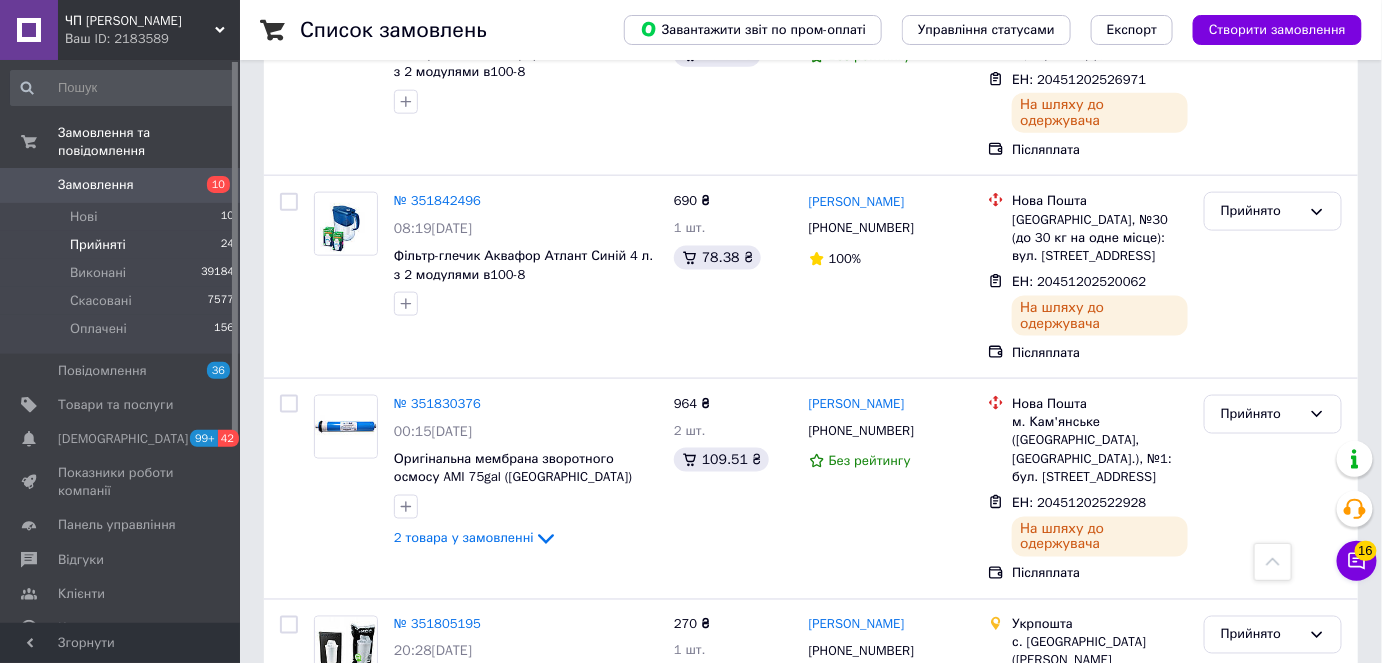 scroll, scrollTop: 909, scrollLeft: 0, axis: vertical 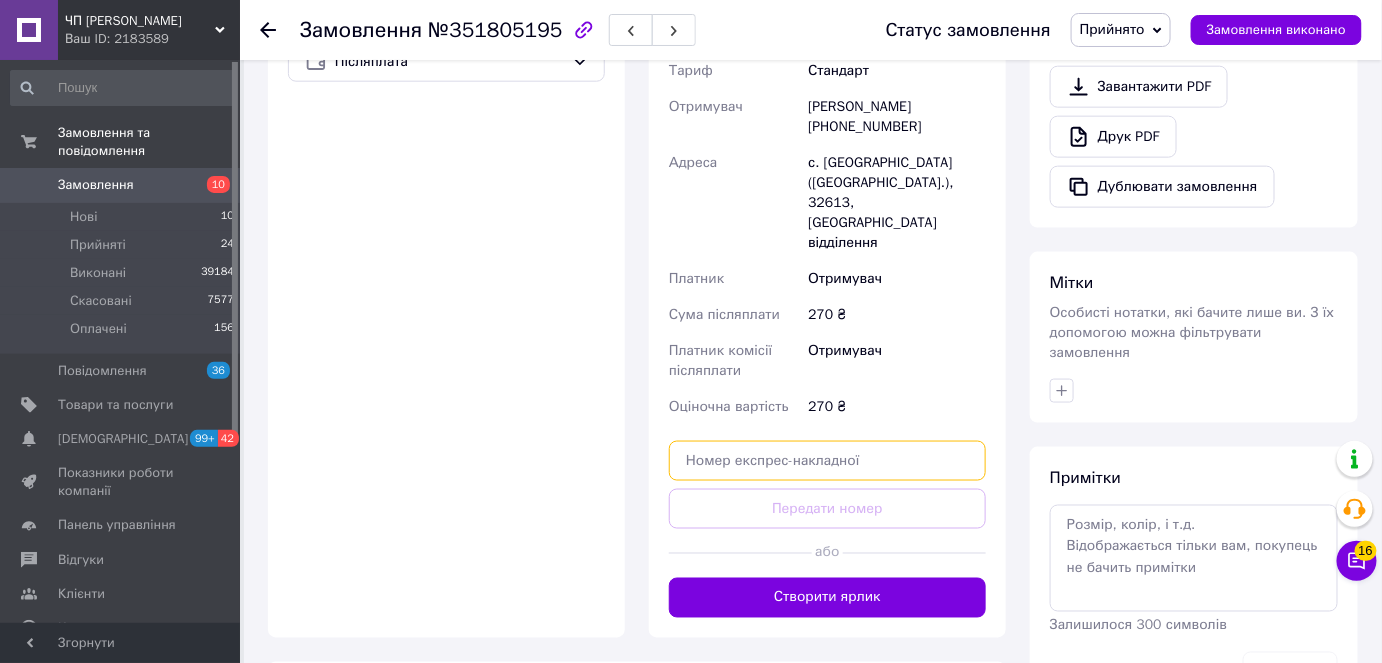 paste on "0505335767440" 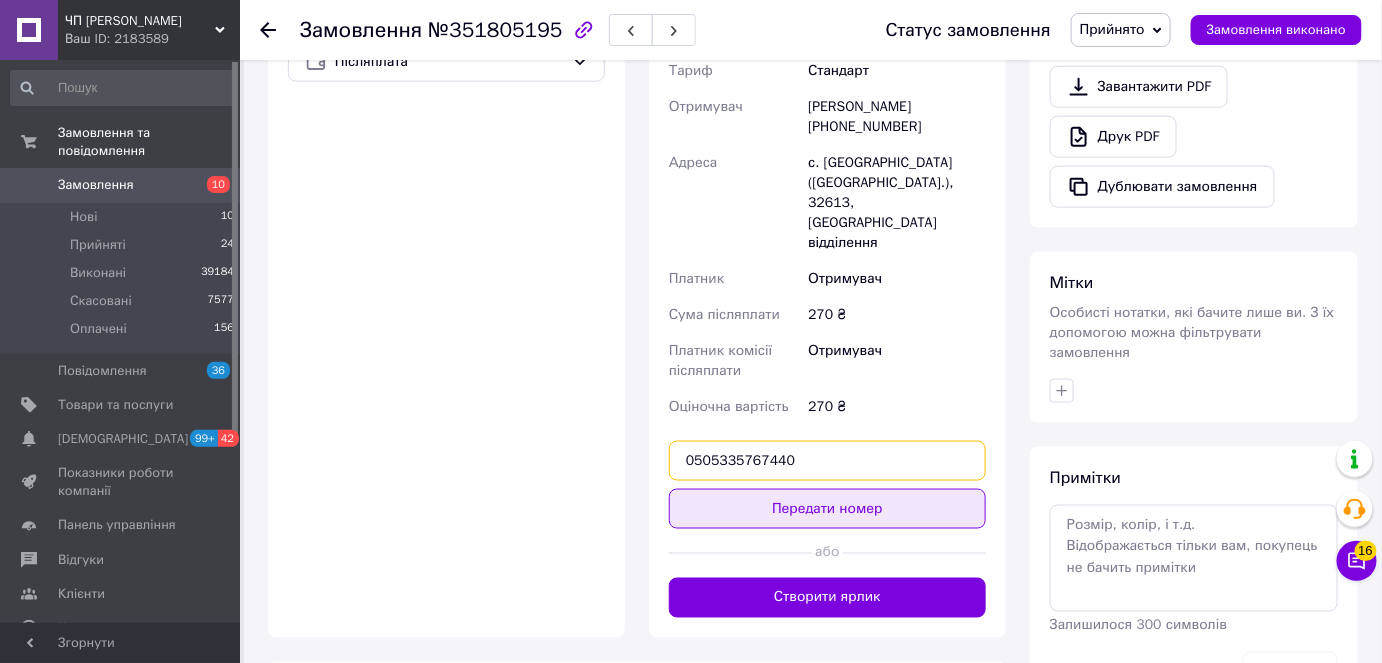 type on "0505335767440" 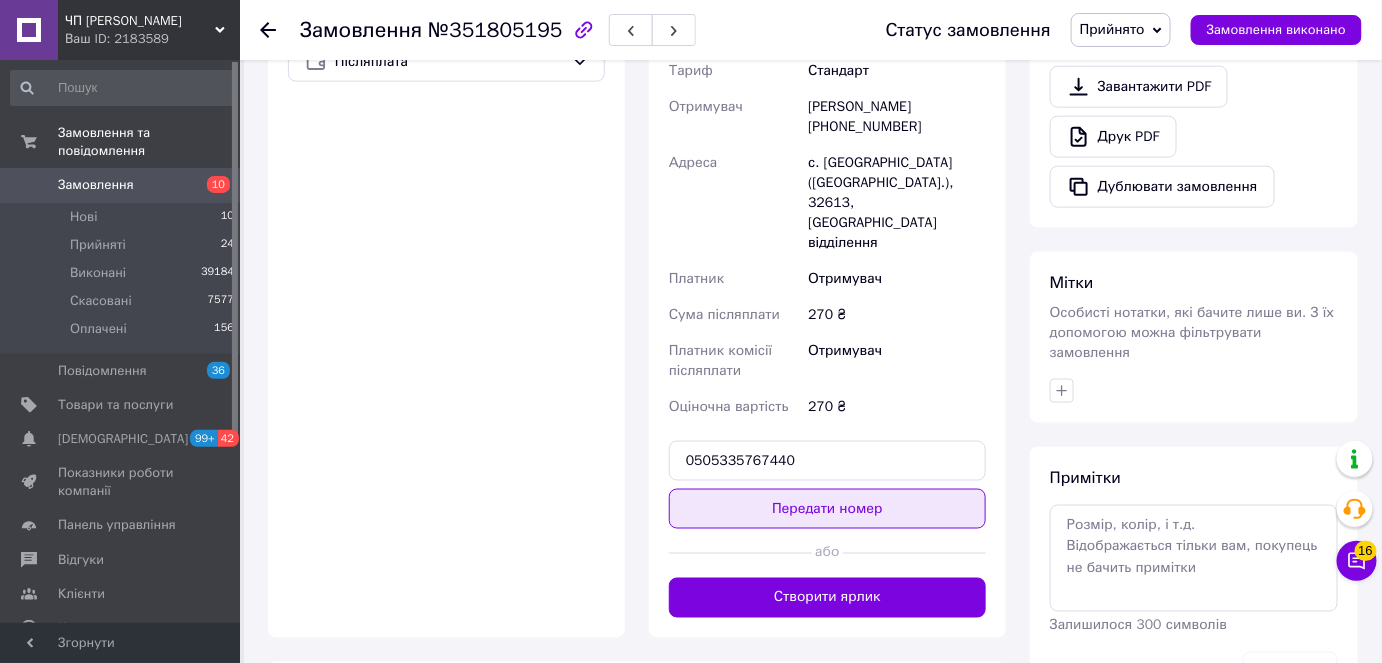 click on "Передати номер" at bounding box center [827, 509] 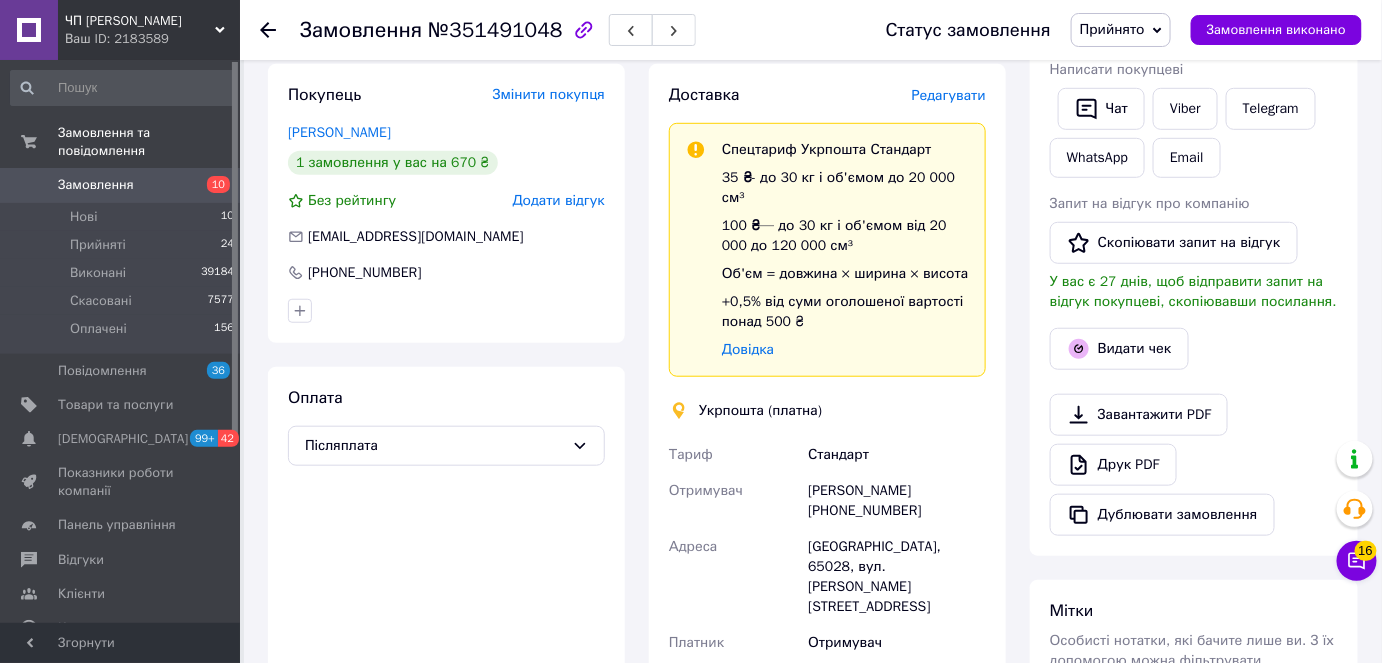 scroll, scrollTop: 727, scrollLeft: 0, axis: vertical 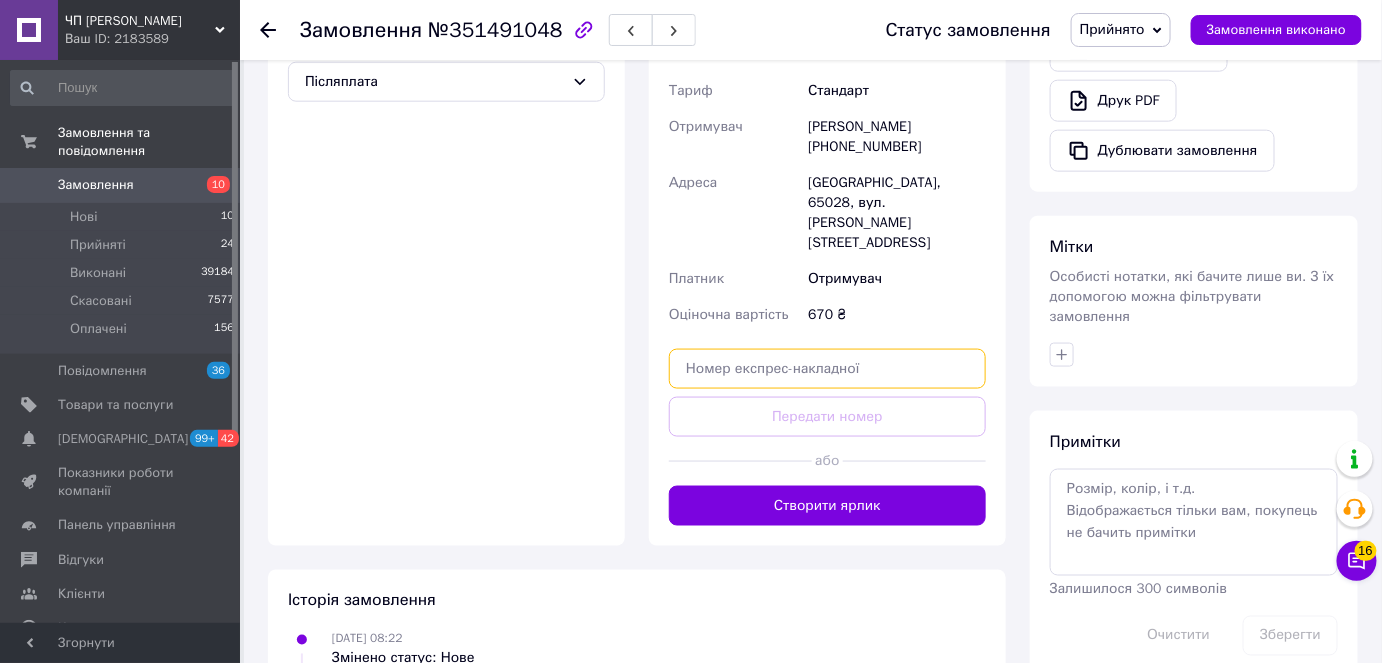 paste on "0505335757011" 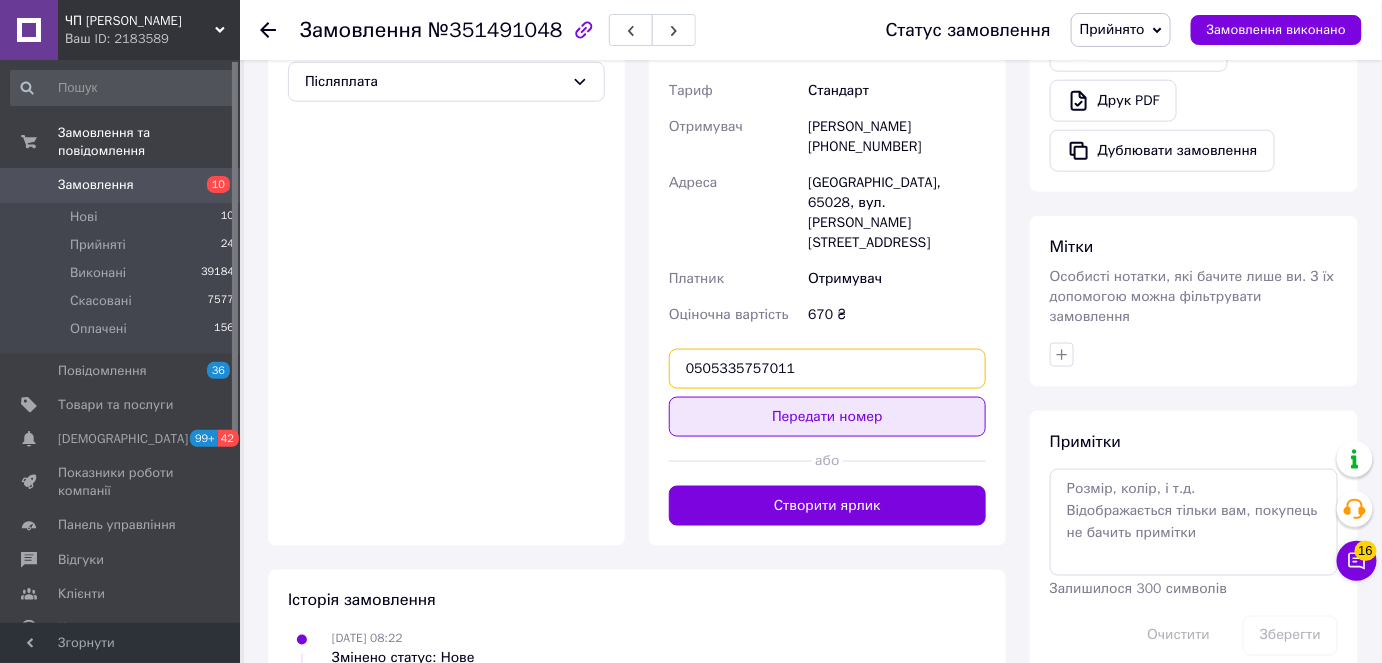 type on "0505335757011" 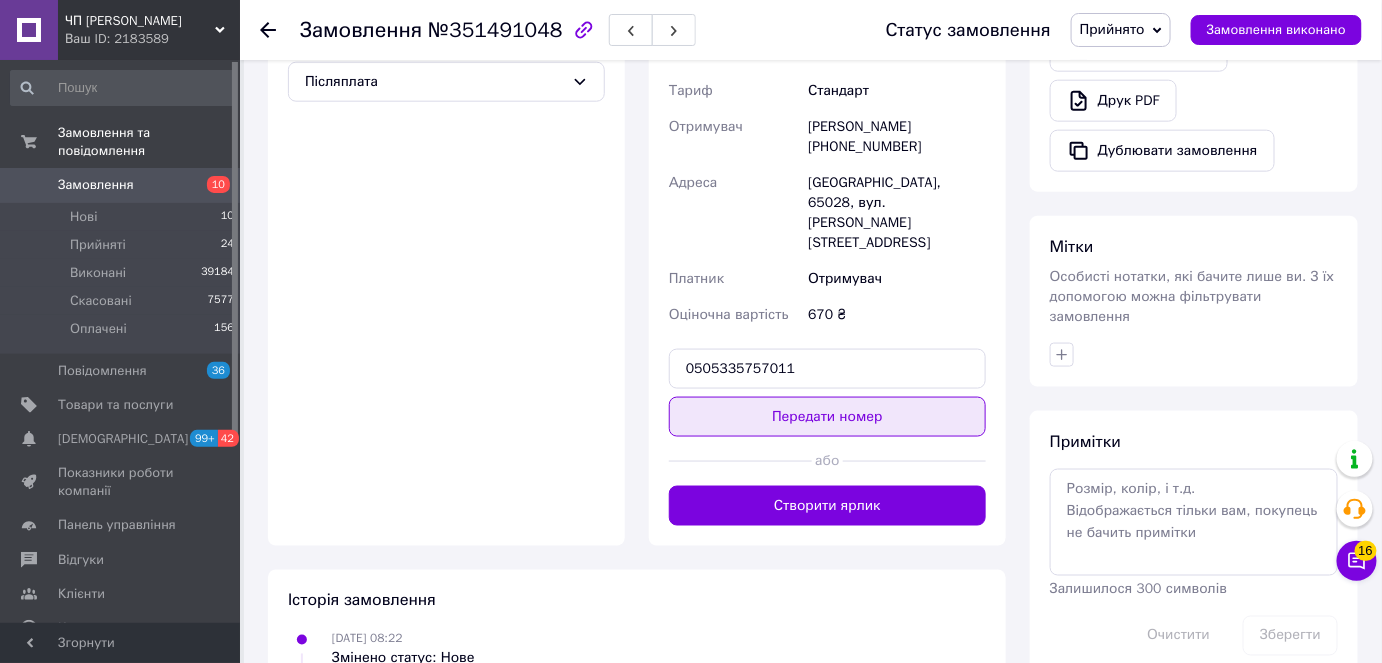 click on "Передати номер" at bounding box center [827, 417] 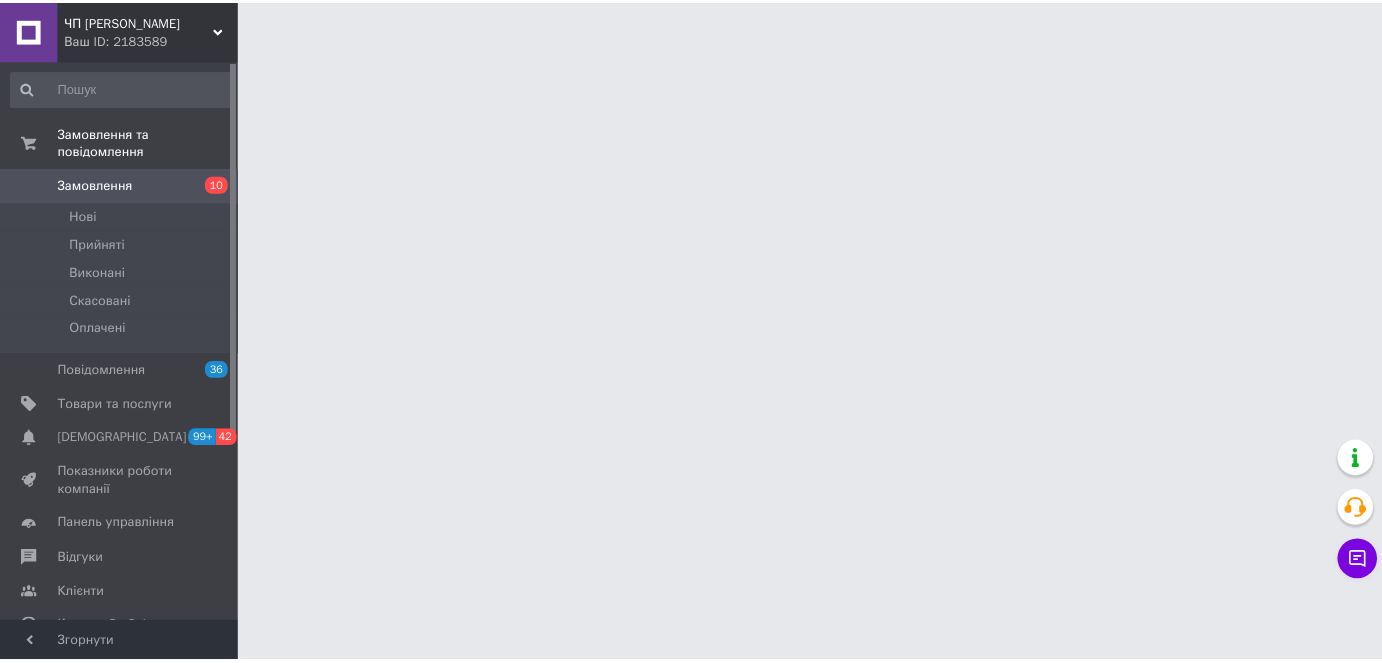 scroll, scrollTop: 0, scrollLeft: 0, axis: both 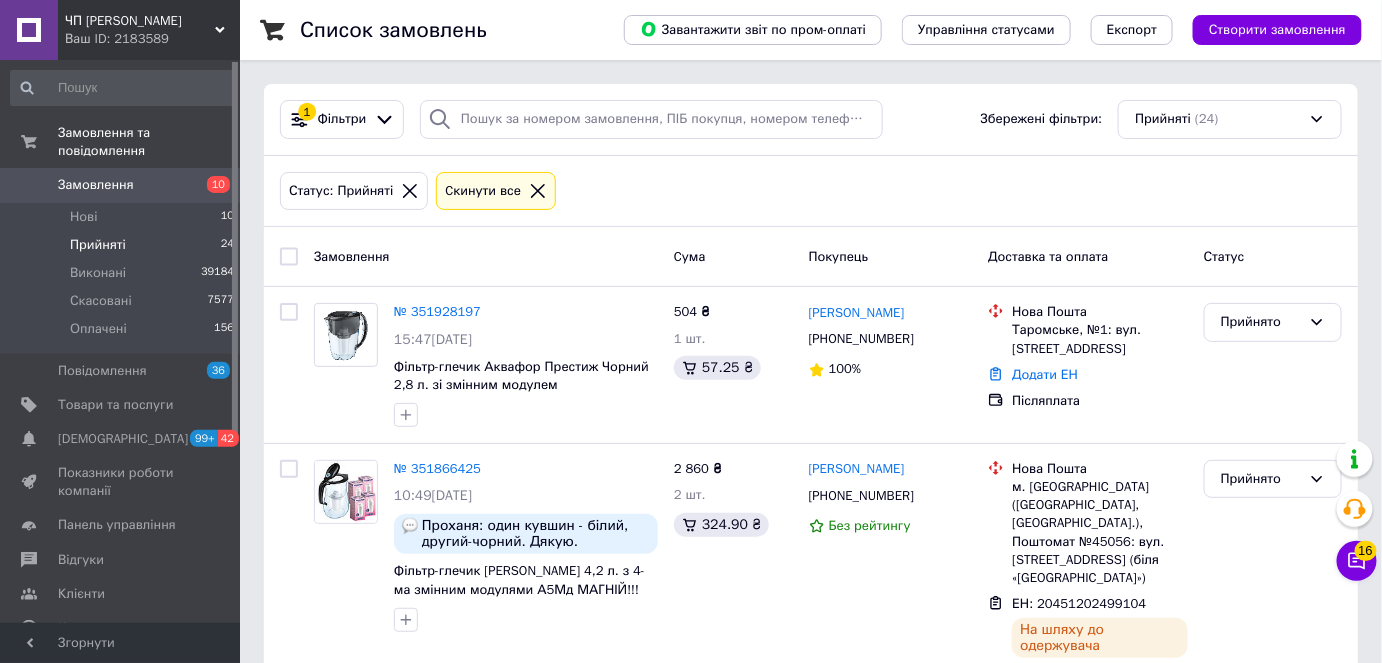click 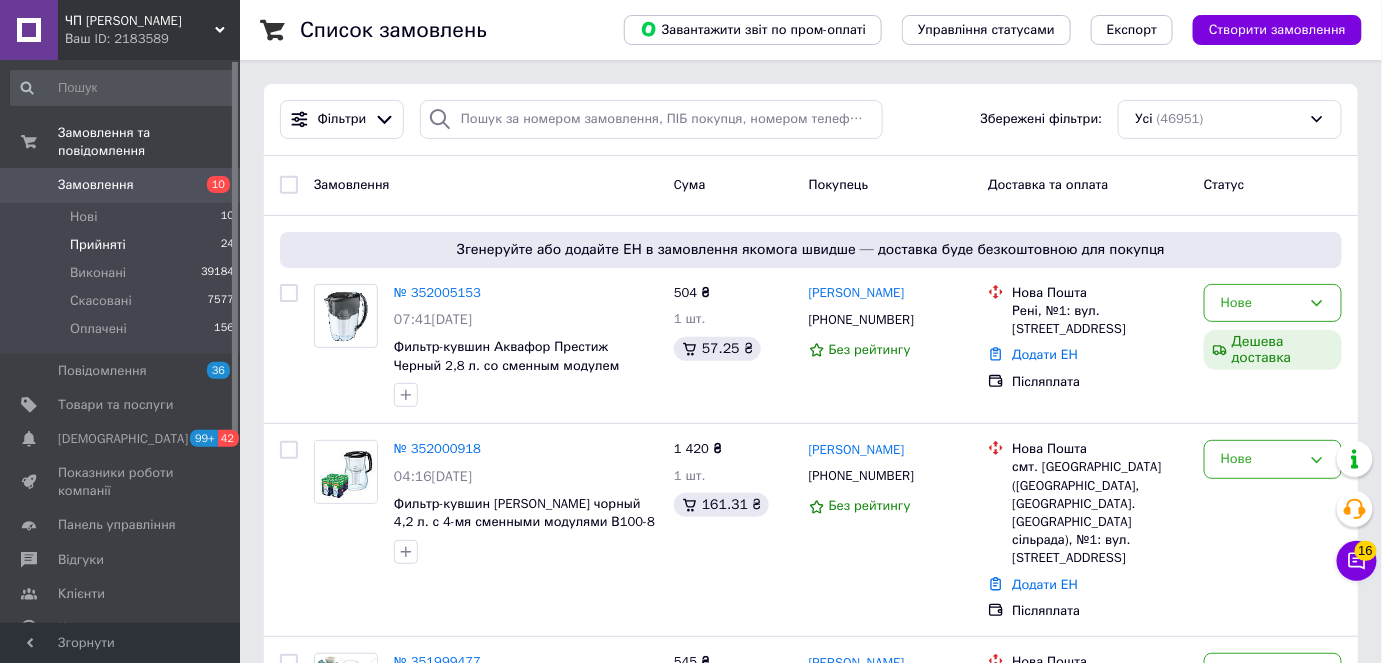 click on "Замовлення" at bounding box center (96, 185) 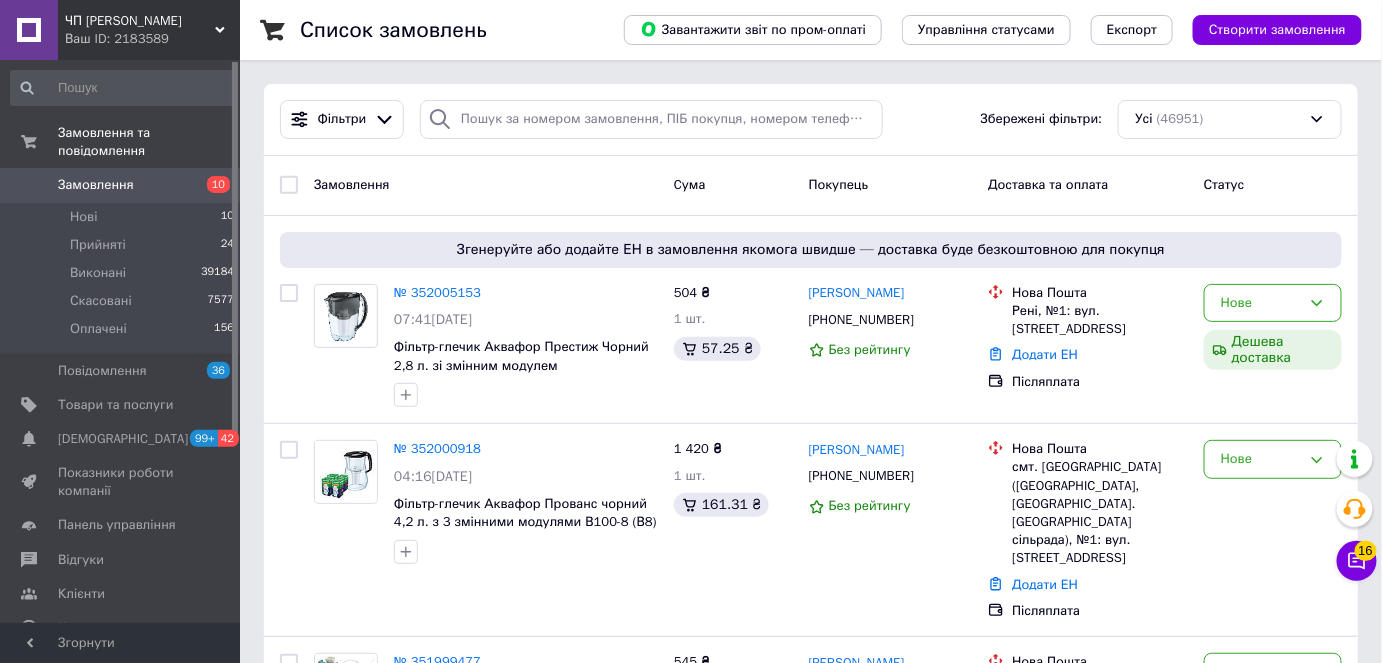 click on "Замовлення" at bounding box center [96, 185] 